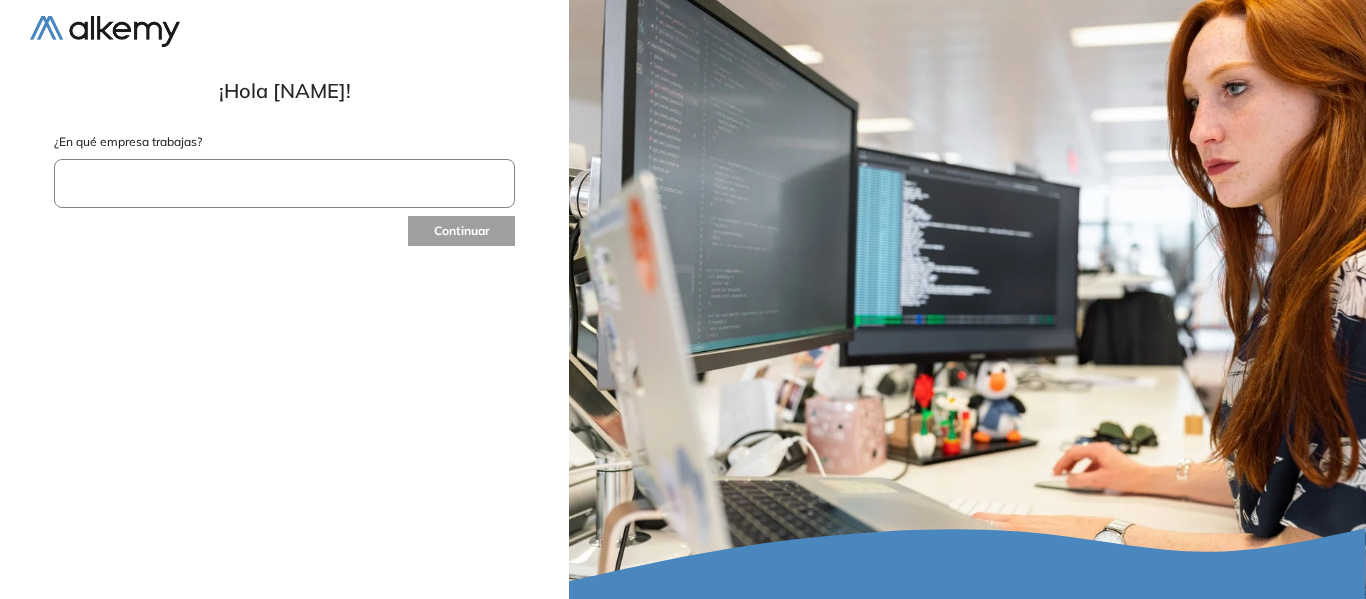 scroll, scrollTop: 0, scrollLeft: 0, axis: both 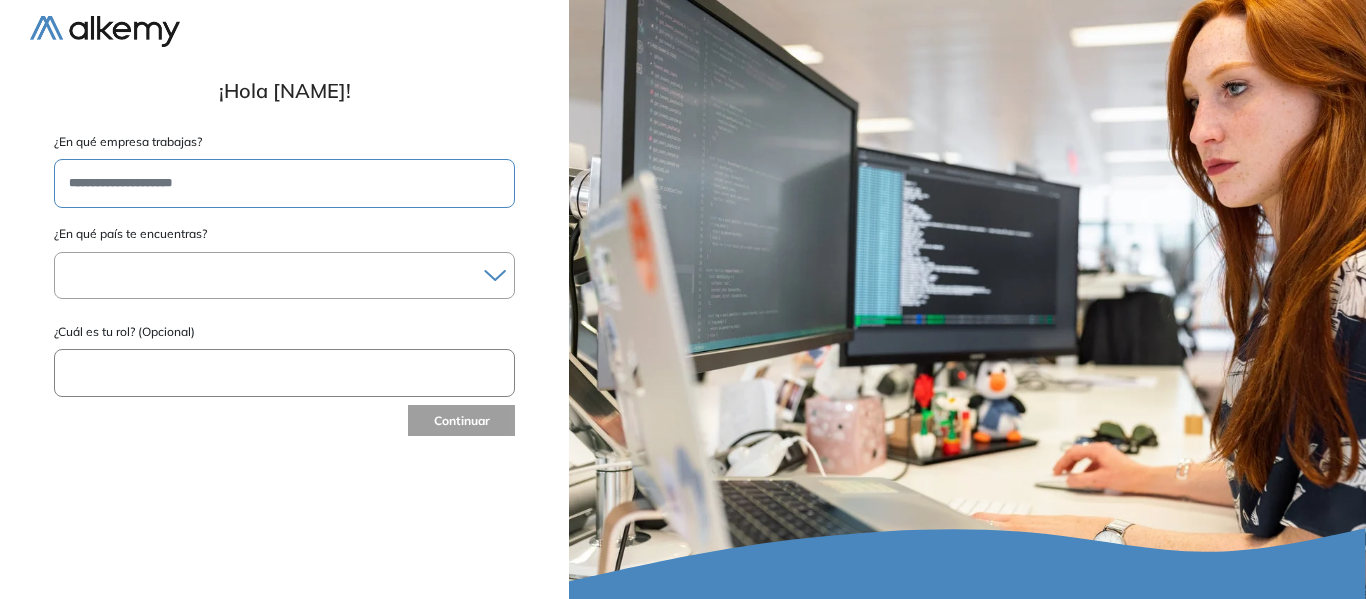 type on "**********" 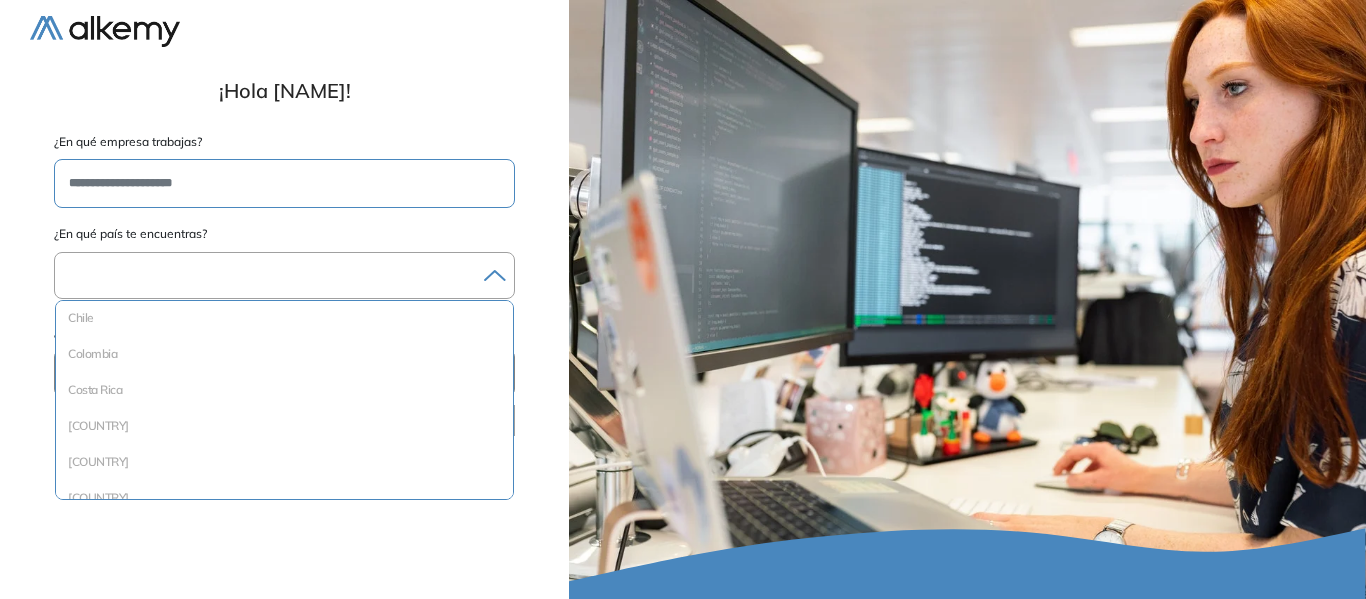 scroll, scrollTop: 600, scrollLeft: 0, axis: vertical 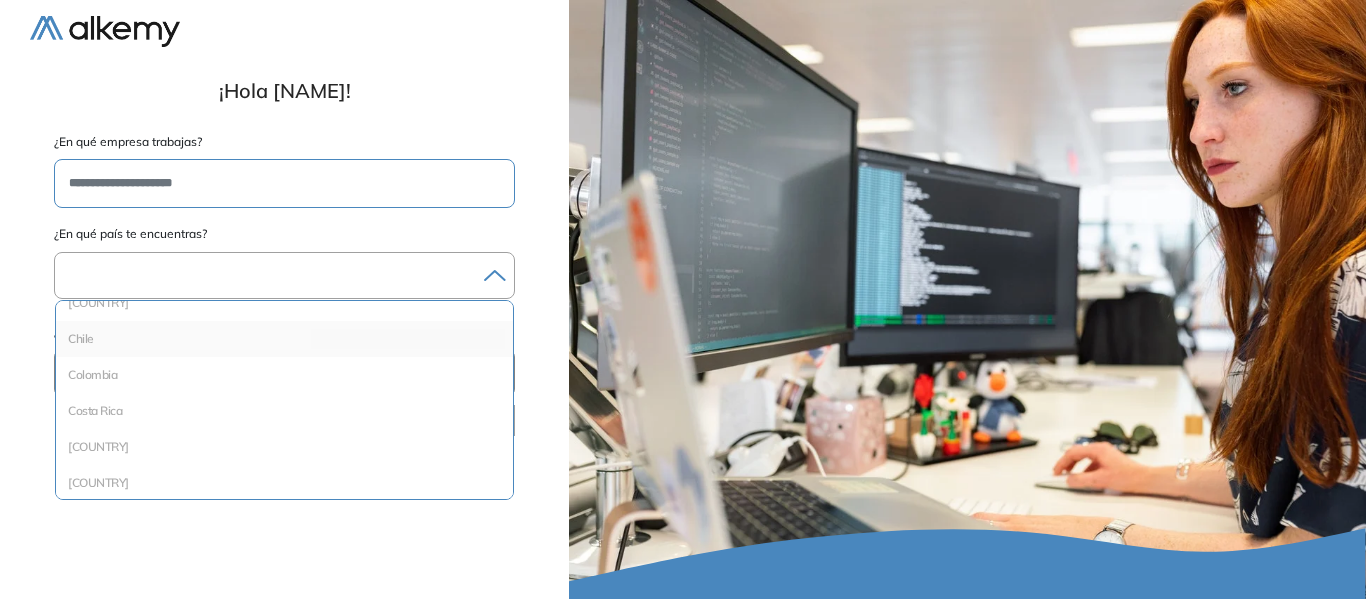 click on "Chile" at bounding box center [284, 339] 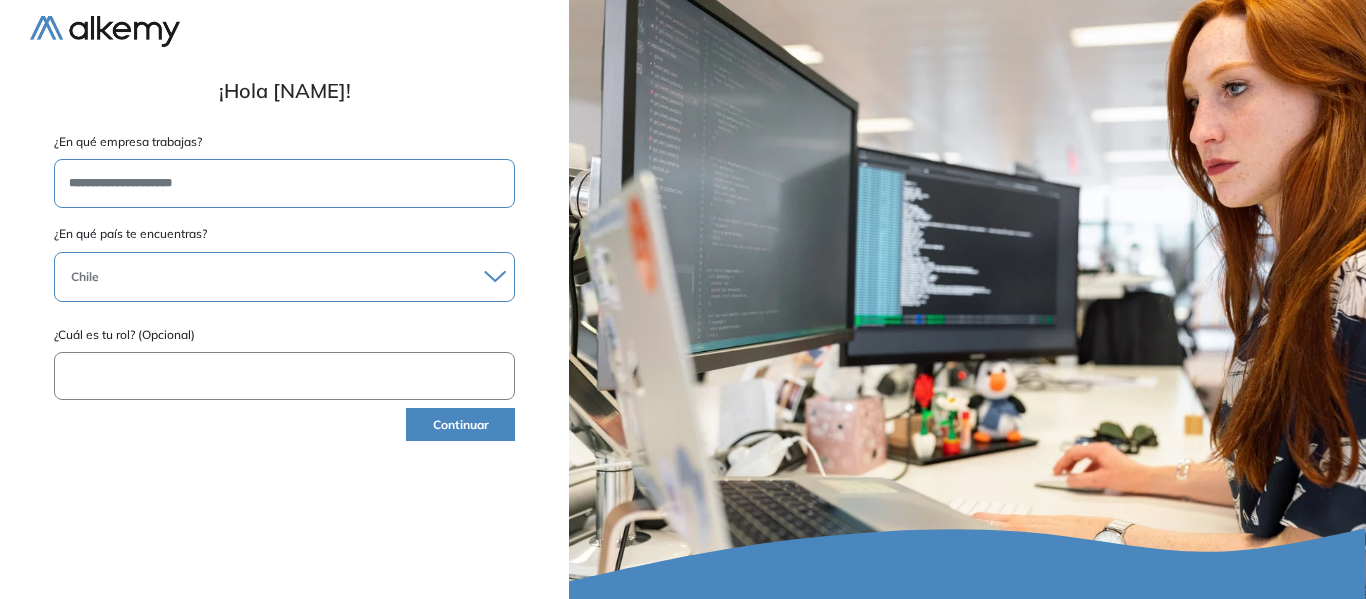 click at bounding box center (284, 376) 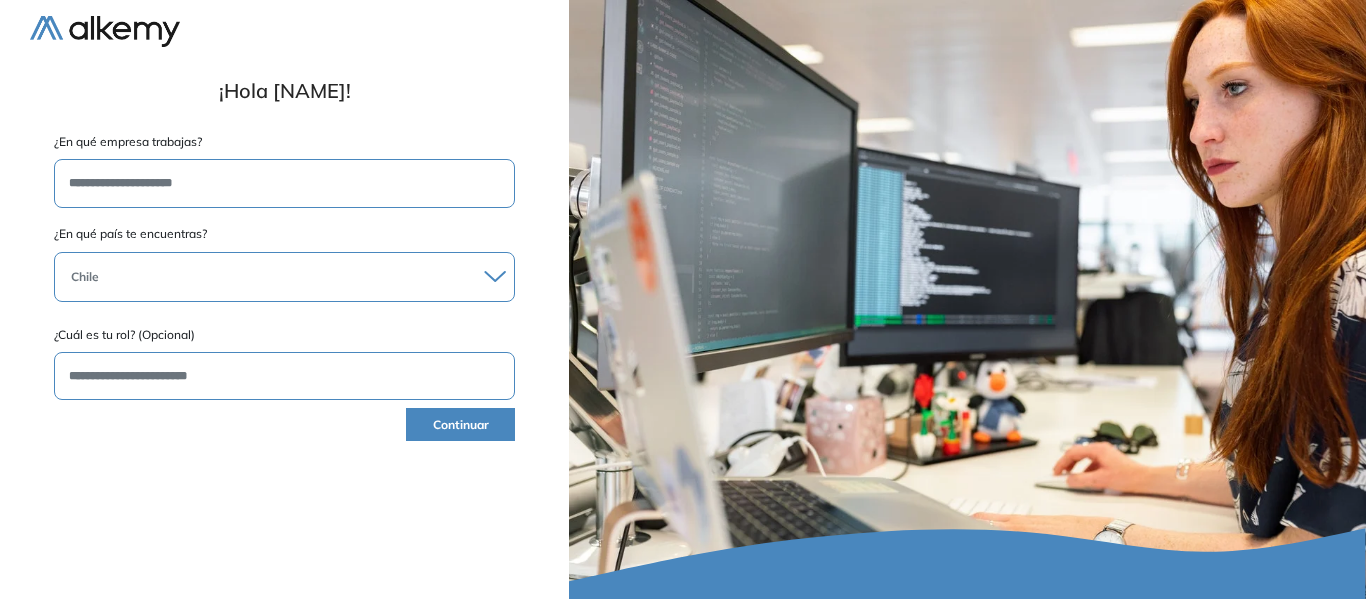 type on "**********" 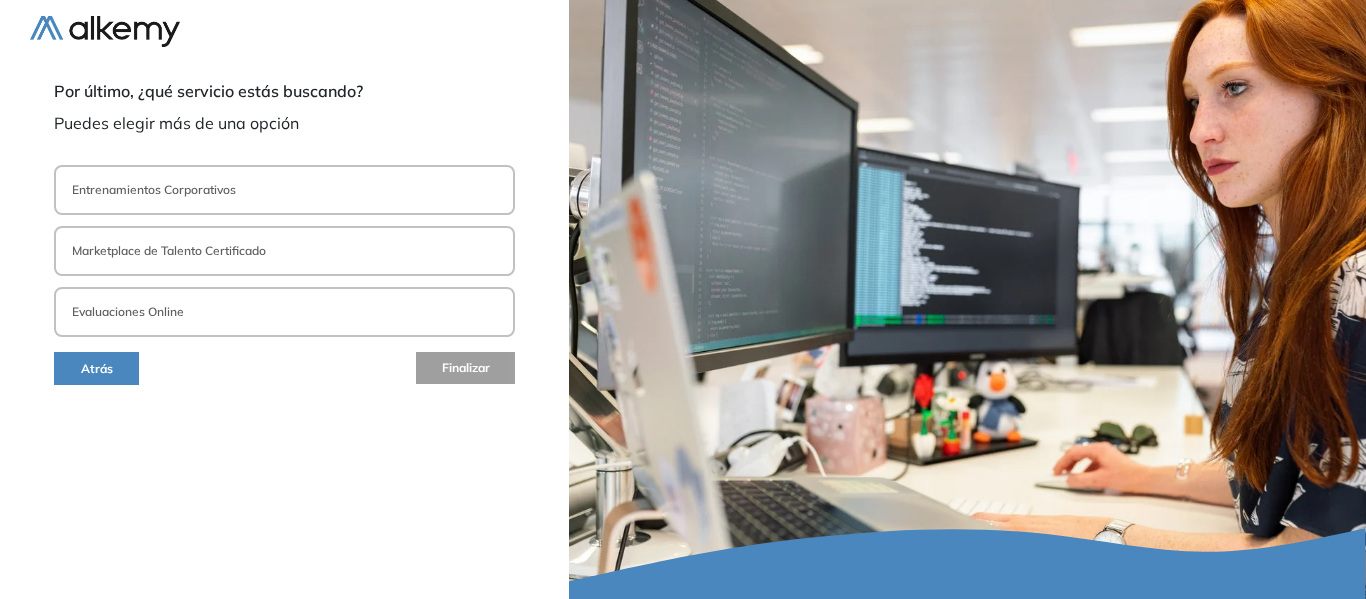 click on "Evaluaciones Online" at bounding box center (284, 312) 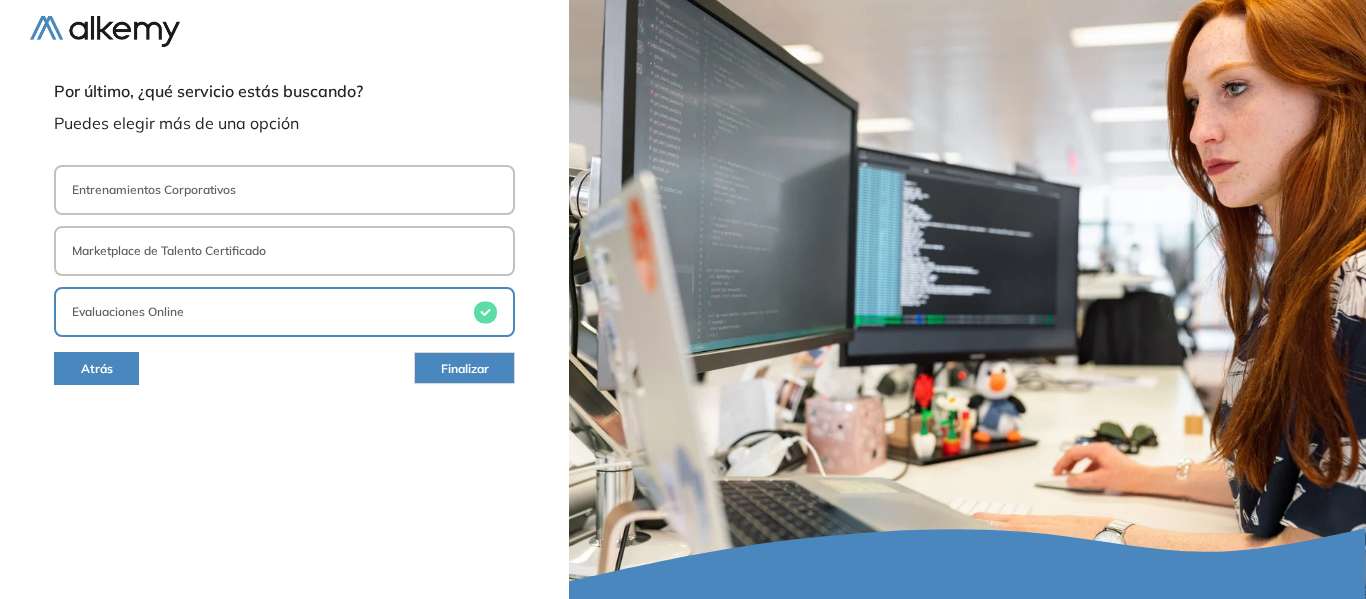click on "Finalizar" at bounding box center (465, 369) 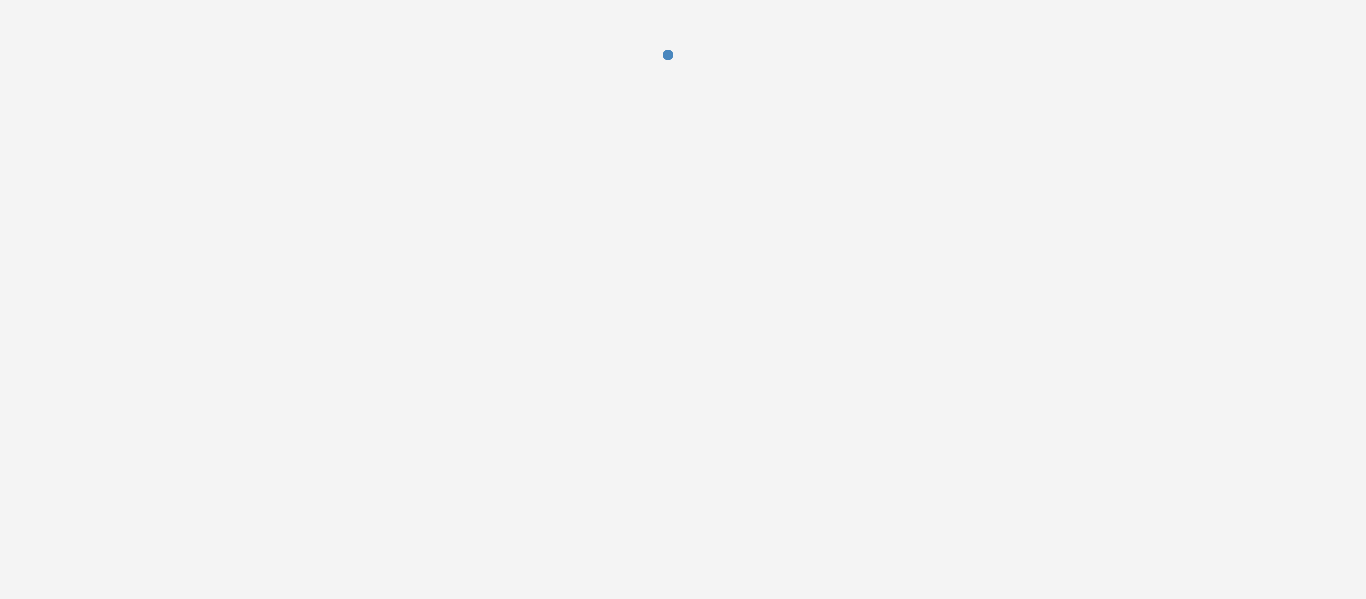 scroll, scrollTop: 0, scrollLeft: 0, axis: both 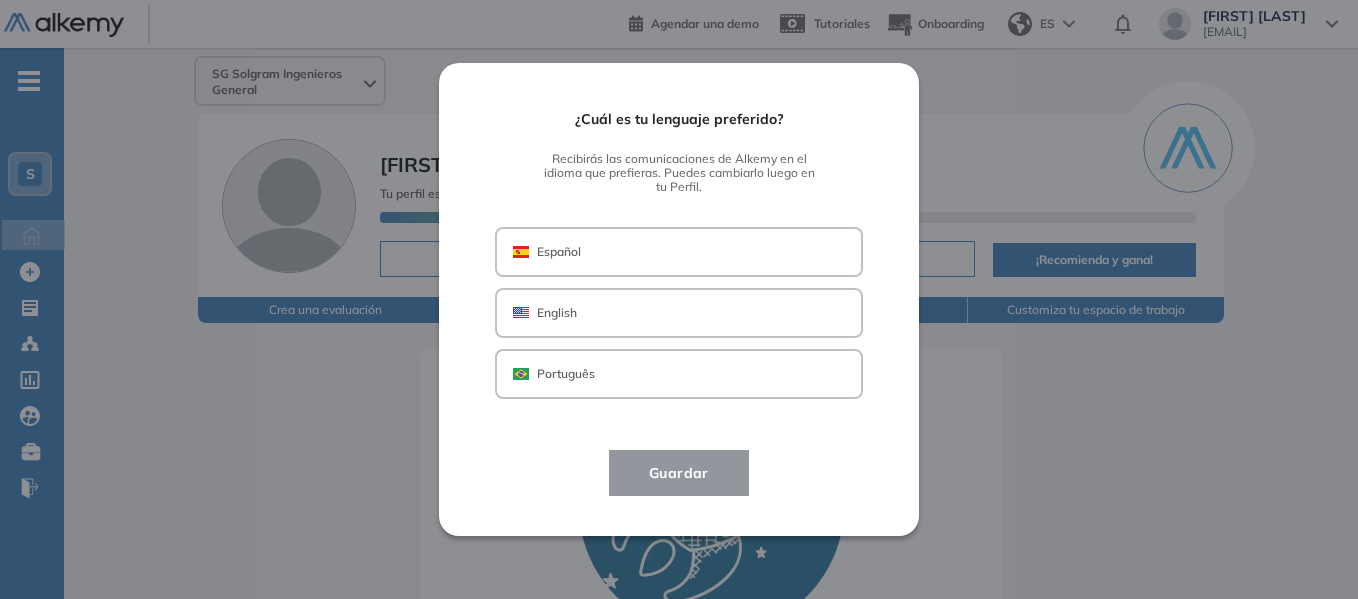 click on "Español" at bounding box center [679, 252] 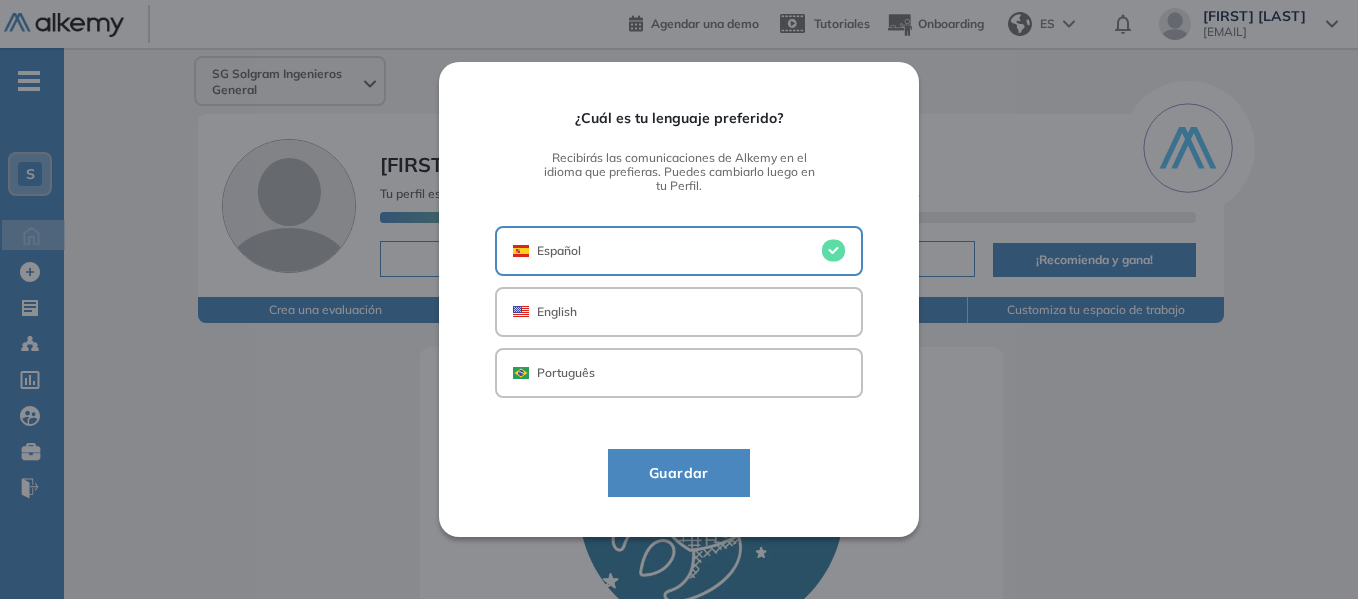 click on "Guardar" at bounding box center [679, 473] 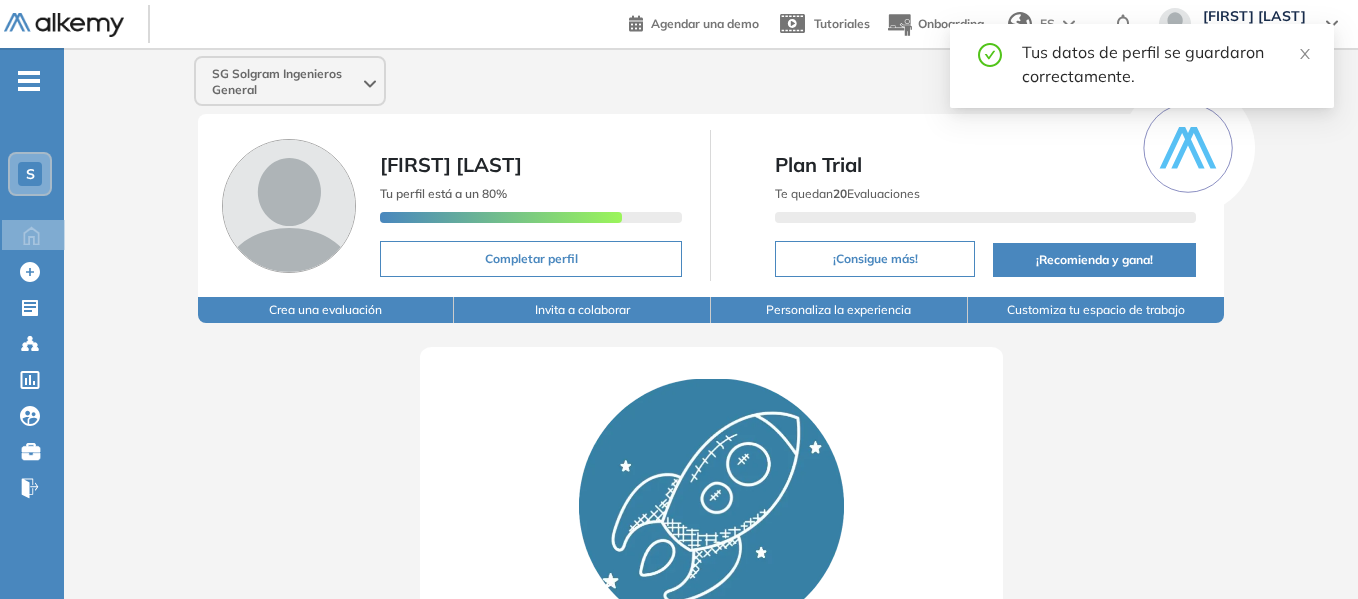 click on "Crea una evaluación" at bounding box center (326, 310) 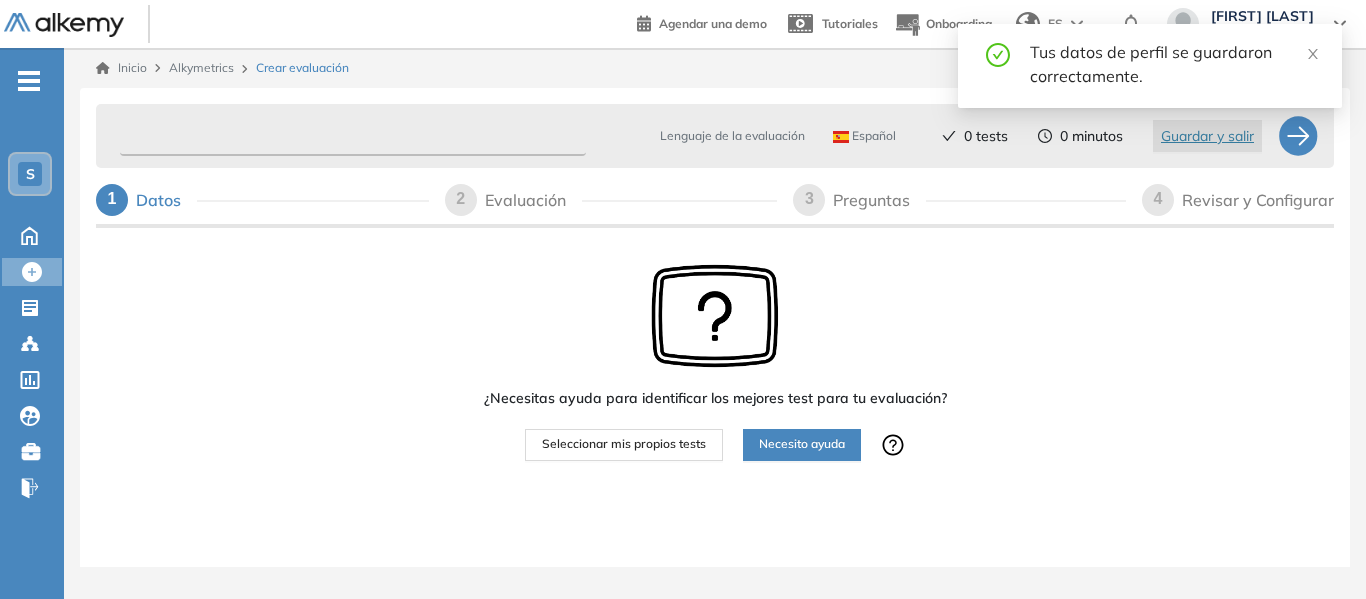 click at bounding box center [353, 136] 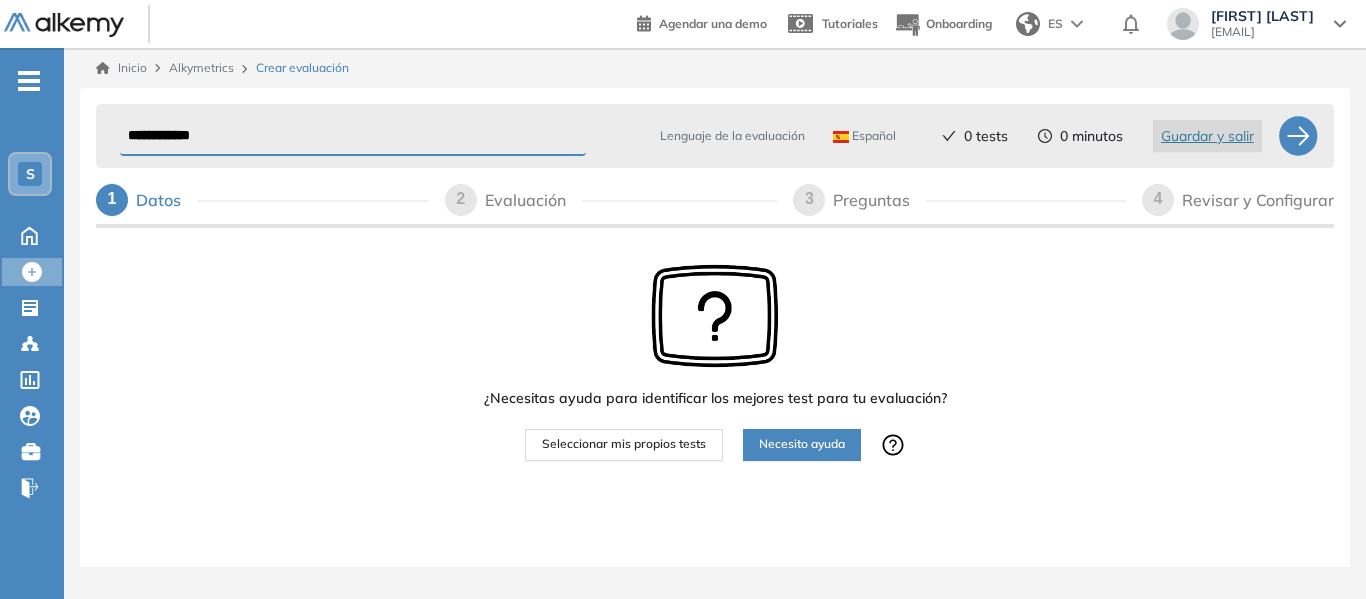 type on "**********" 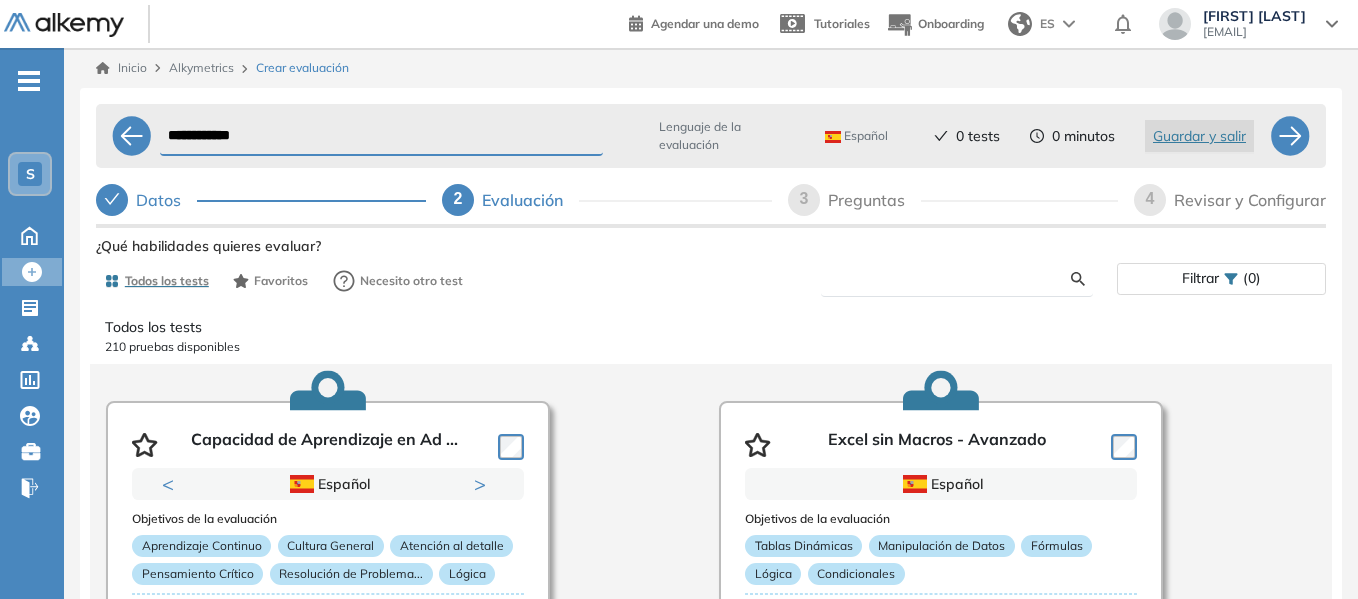 click at bounding box center (954, 279) 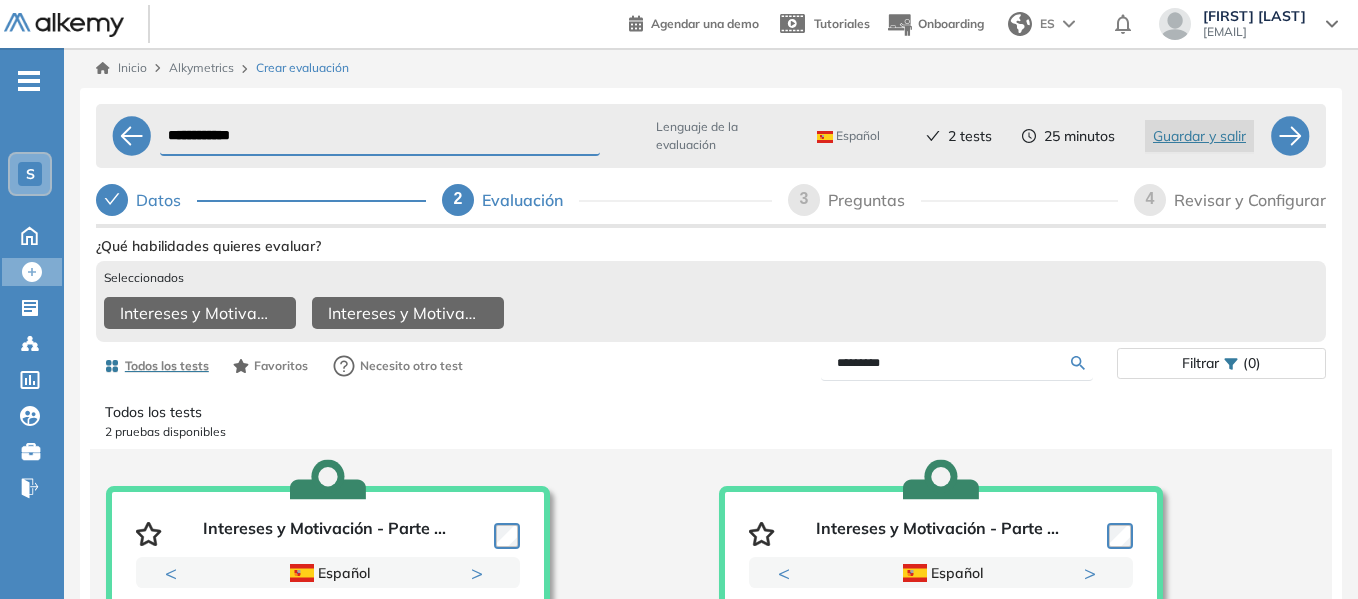 drag, startPoint x: 899, startPoint y: 372, endPoint x: 803, endPoint y: 373, distance: 96.00521 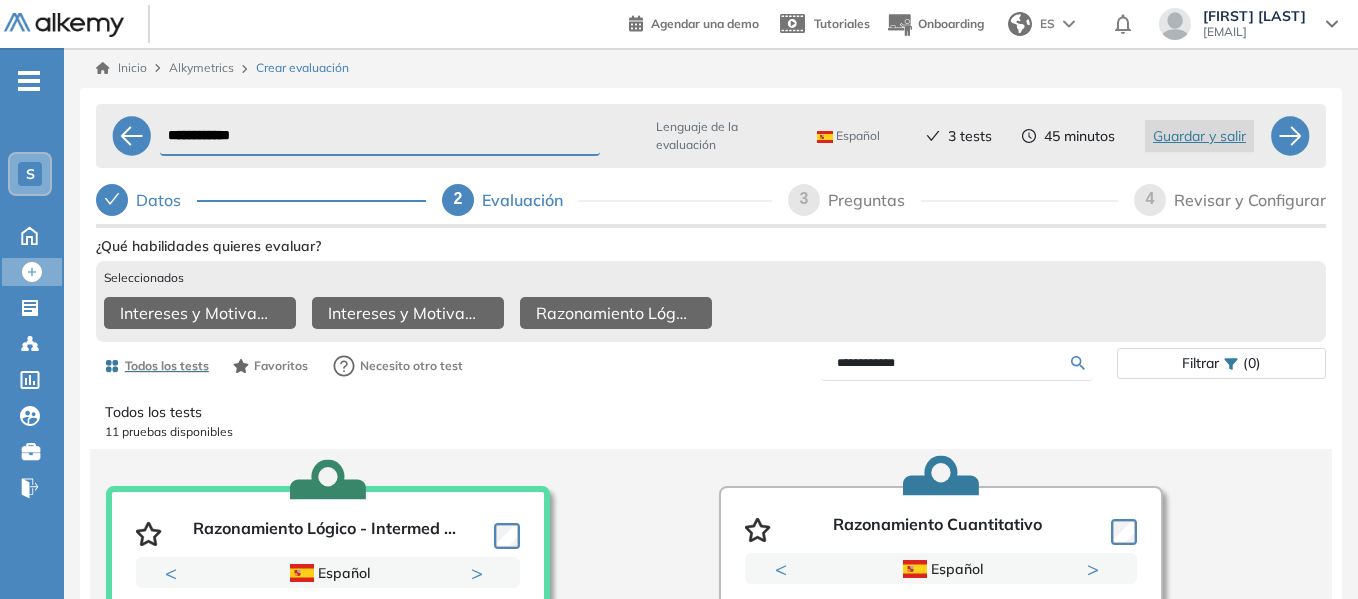 drag, startPoint x: 950, startPoint y: 368, endPoint x: 763, endPoint y: 368, distance: 187 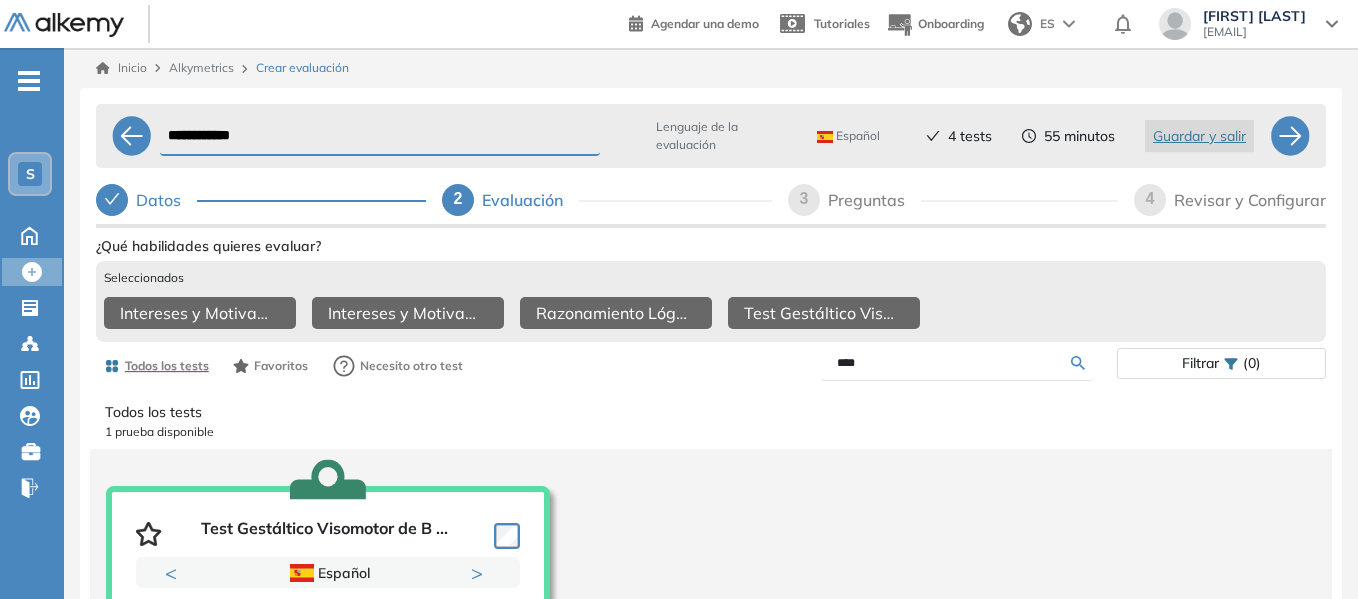 drag, startPoint x: 894, startPoint y: 365, endPoint x: 780, endPoint y: 385, distance: 115.74109 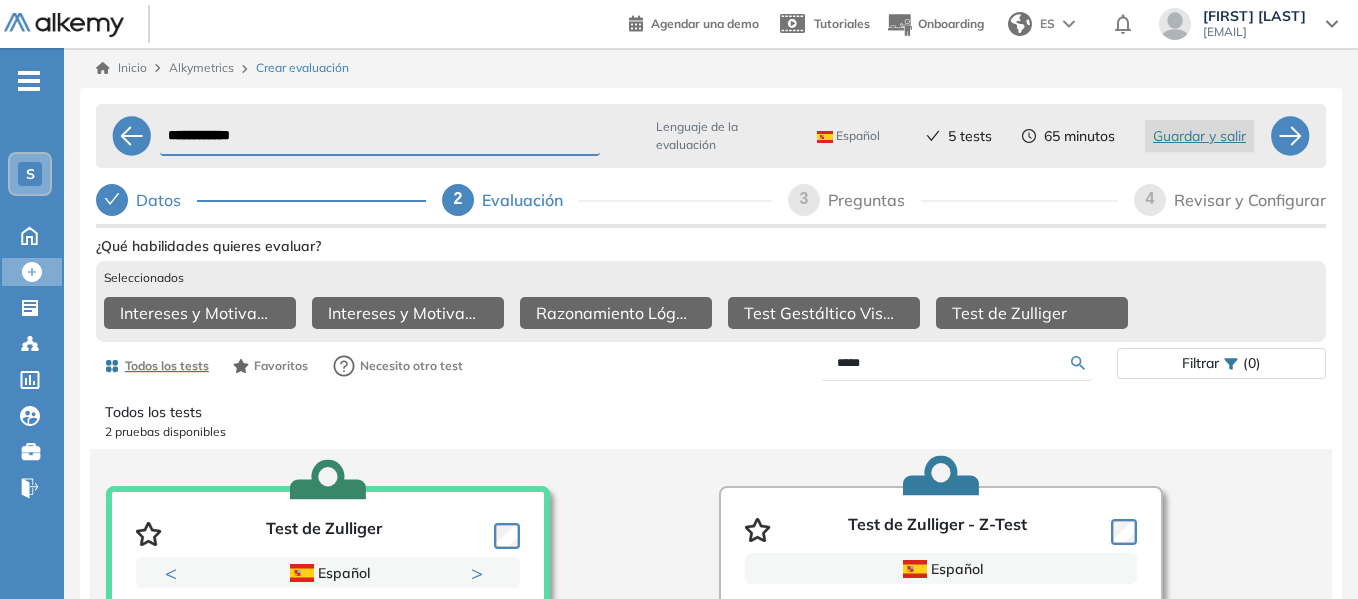 drag, startPoint x: 904, startPoint y: 376, endPoint x: 756, endPoint y: 384, distance: 148.21606 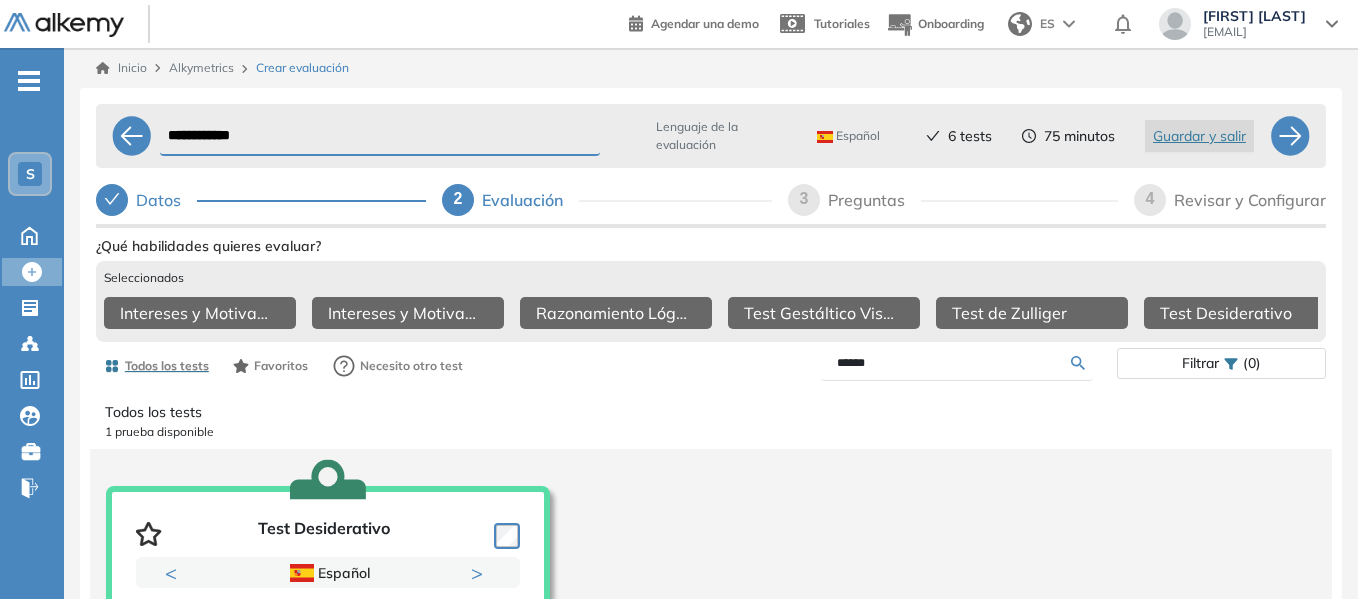 drag, startPoint x: 912, startPoint y: 368, endPoint x: 783, endPoint y: 369, distance: 129.00388 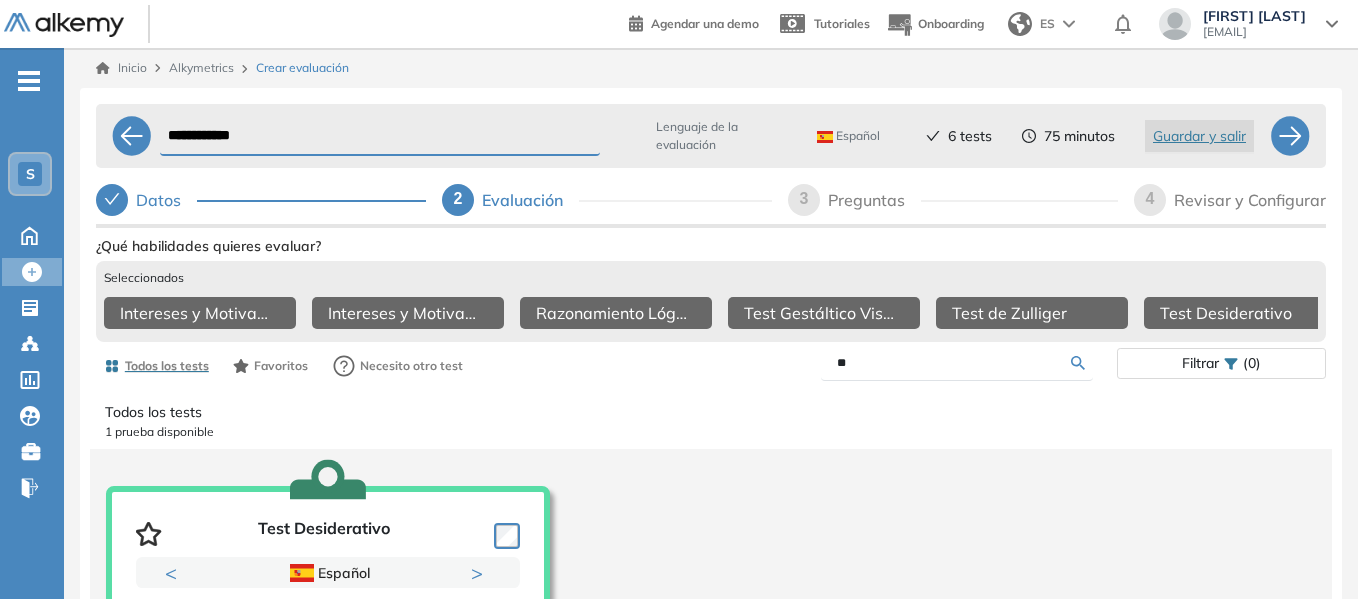 type on "*" 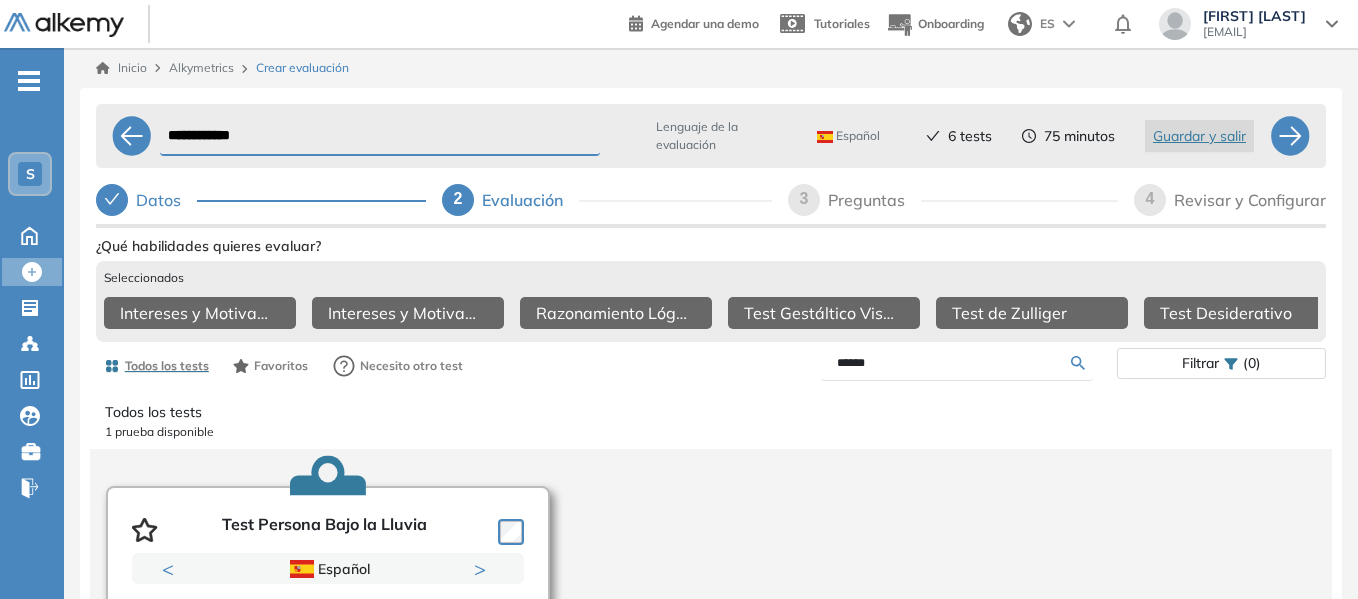 click at bounding box center [507, 530] 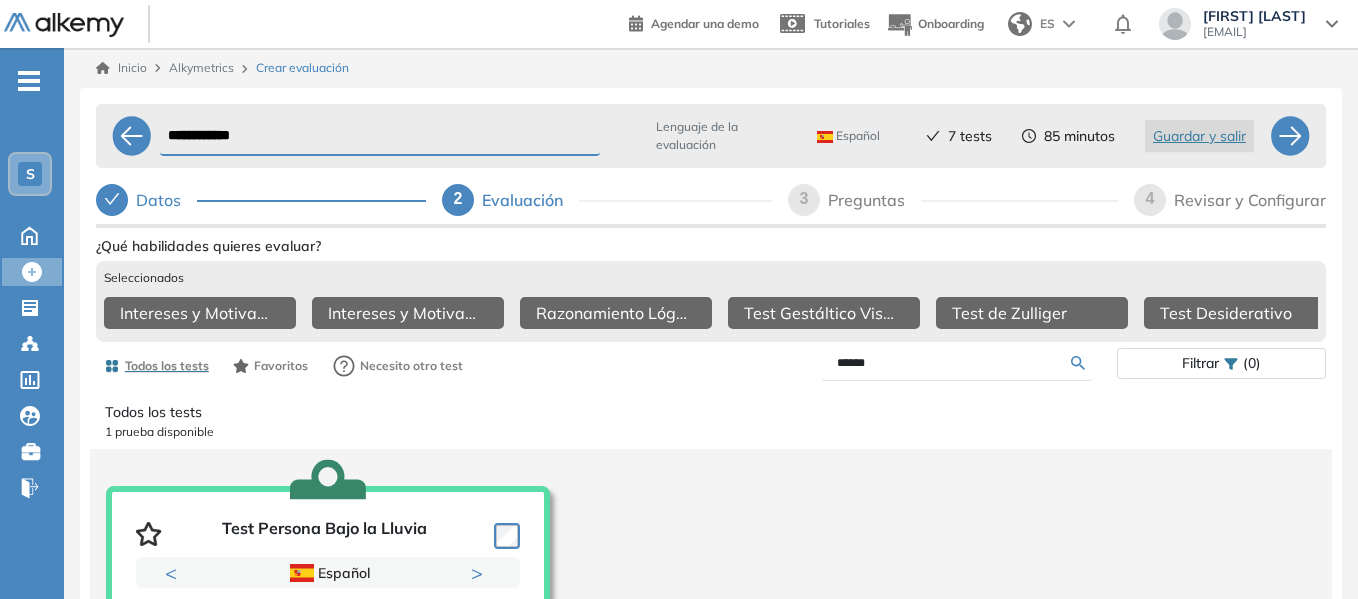 drag, startPoint x: 900, startPoint y: 370, endPoint x: 785, endPoint y: 377, distance: 115.212845 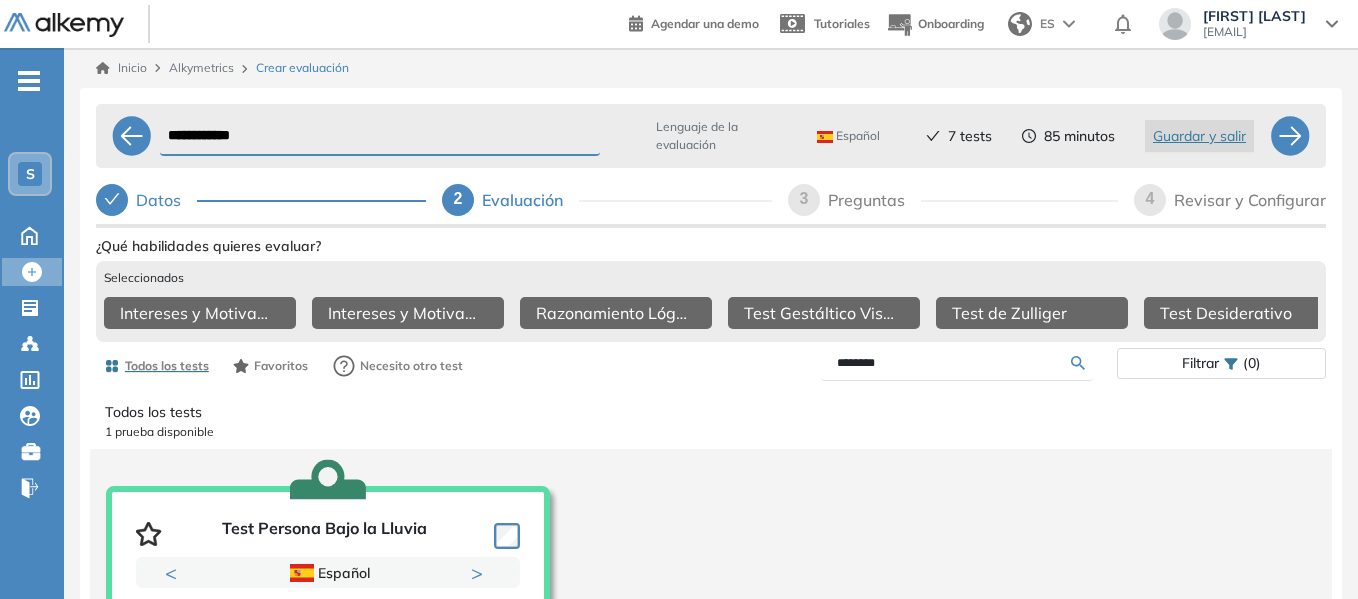 type on "********" 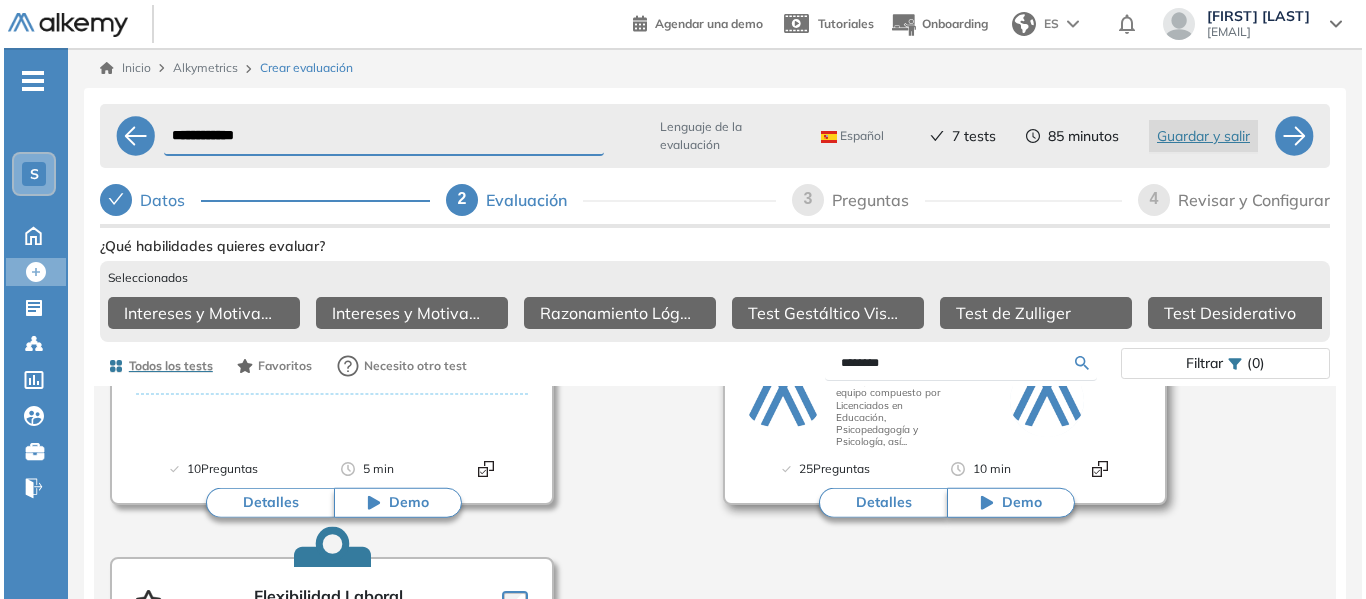 scroll, scrollTop: 400, scrollLeft: 0, axis: vertical 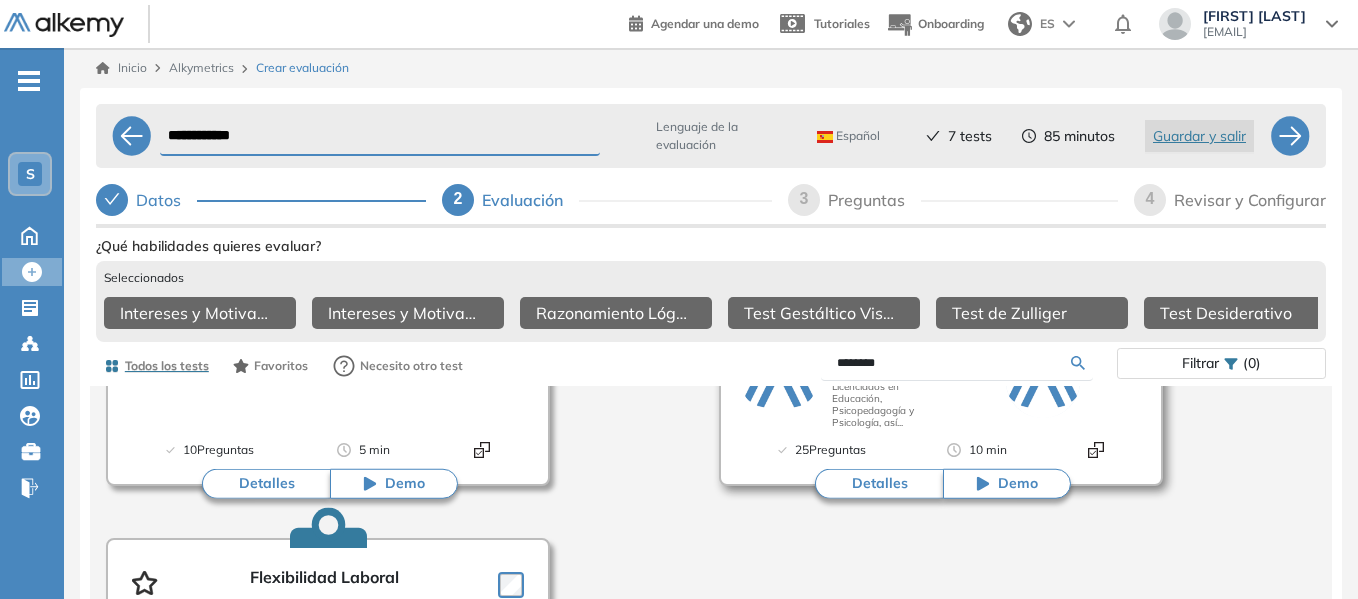 click on "Detalles" at bounding box center [879, 484] 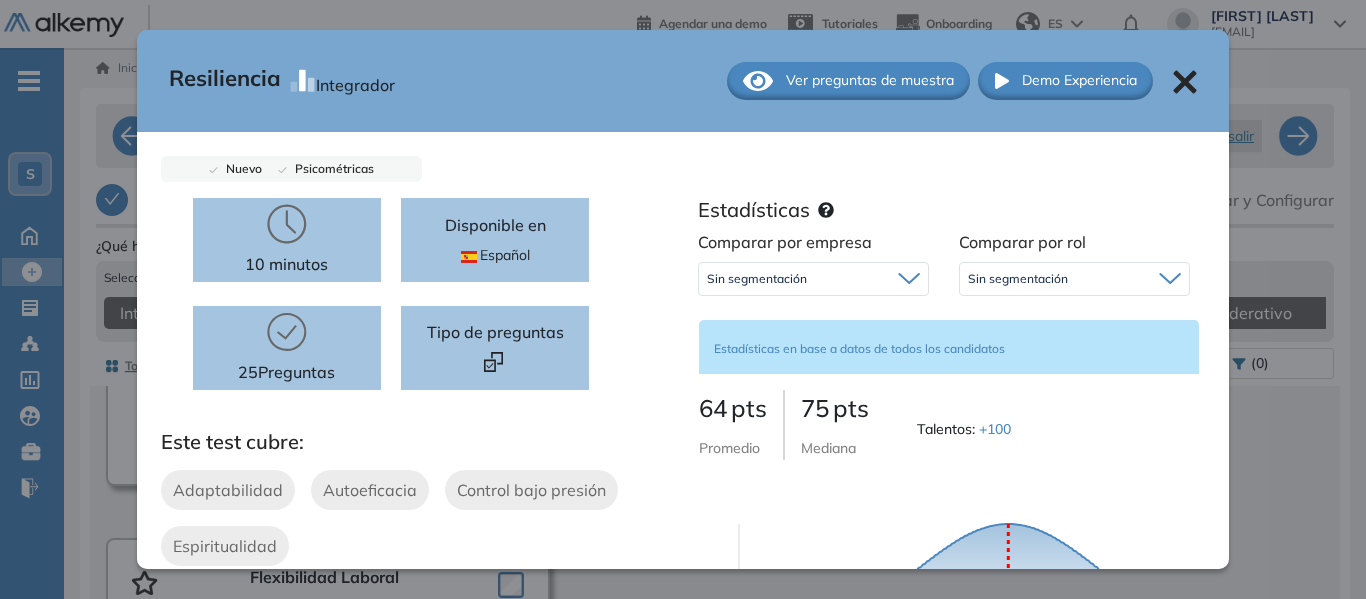 click on "Ver preguntas de muestra" at bounding box center [870, 80] 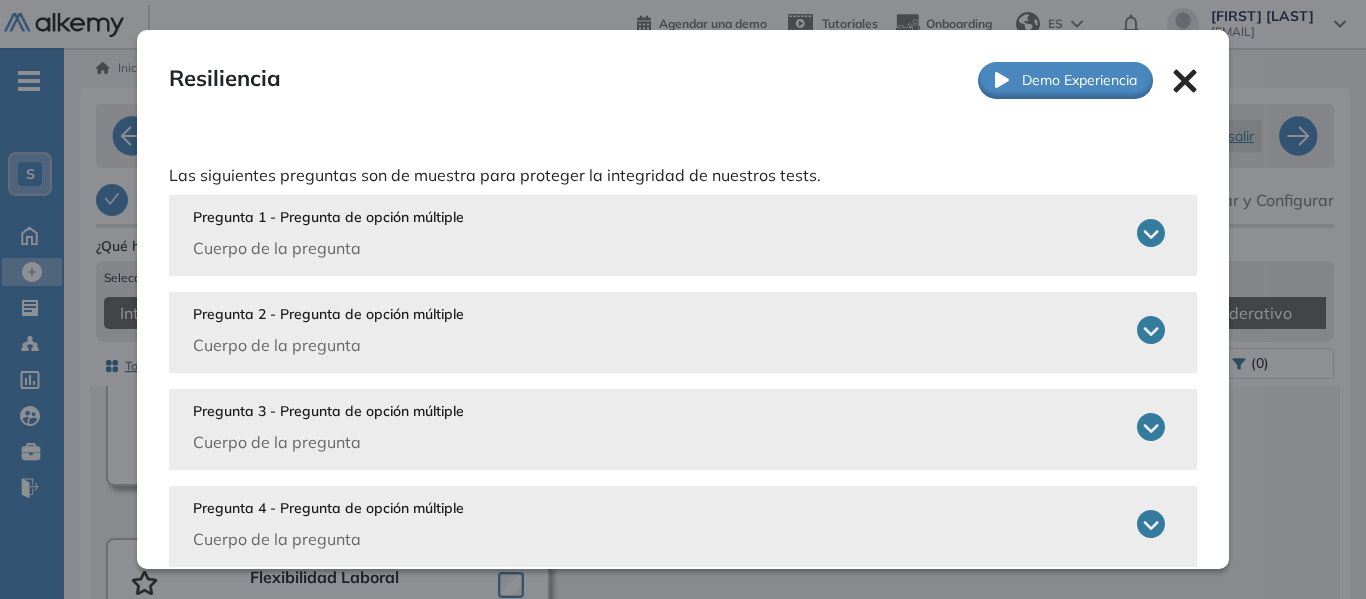 click 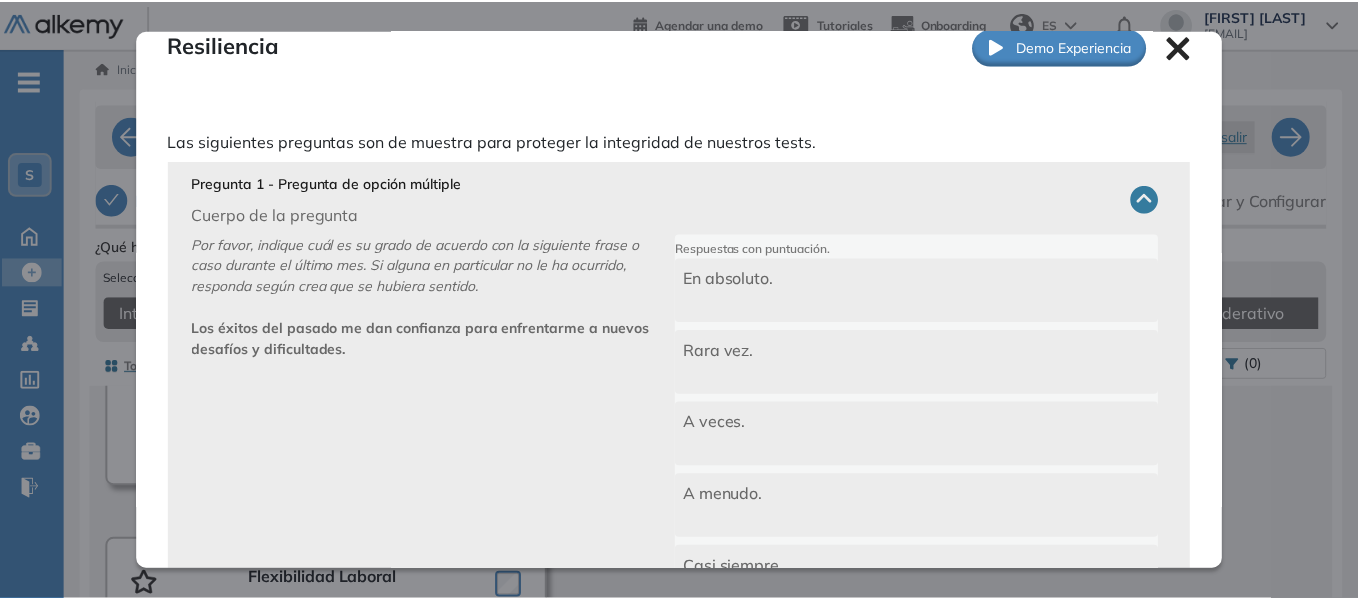 scroll, scrollTop: 0, scrollLeft: 0, axis: both 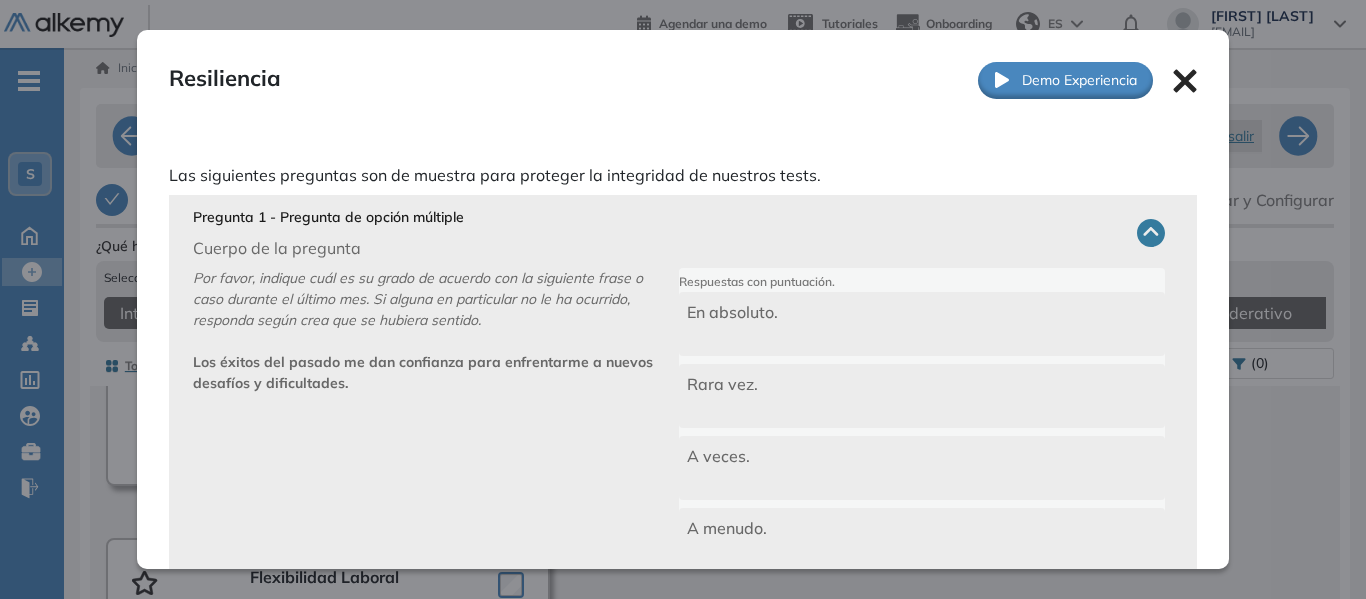 click on "Resiliencia Integrador Ver preguntas de muestra Demo Experiencia" at bounding box center (683, 80) 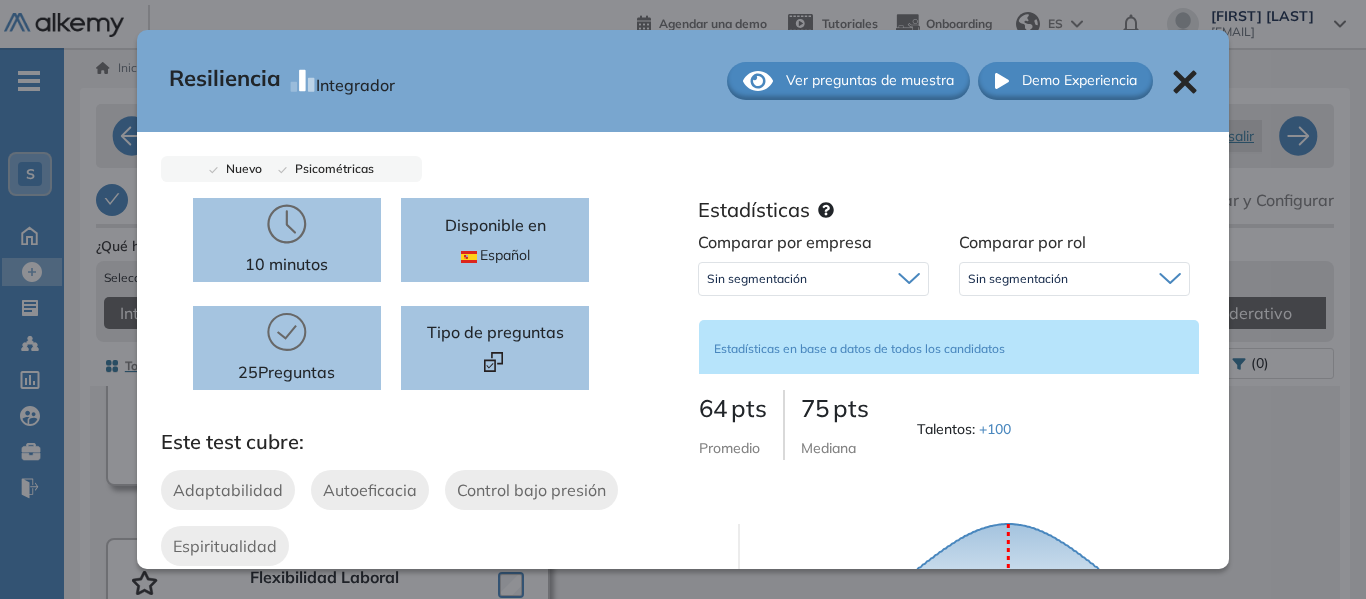 click 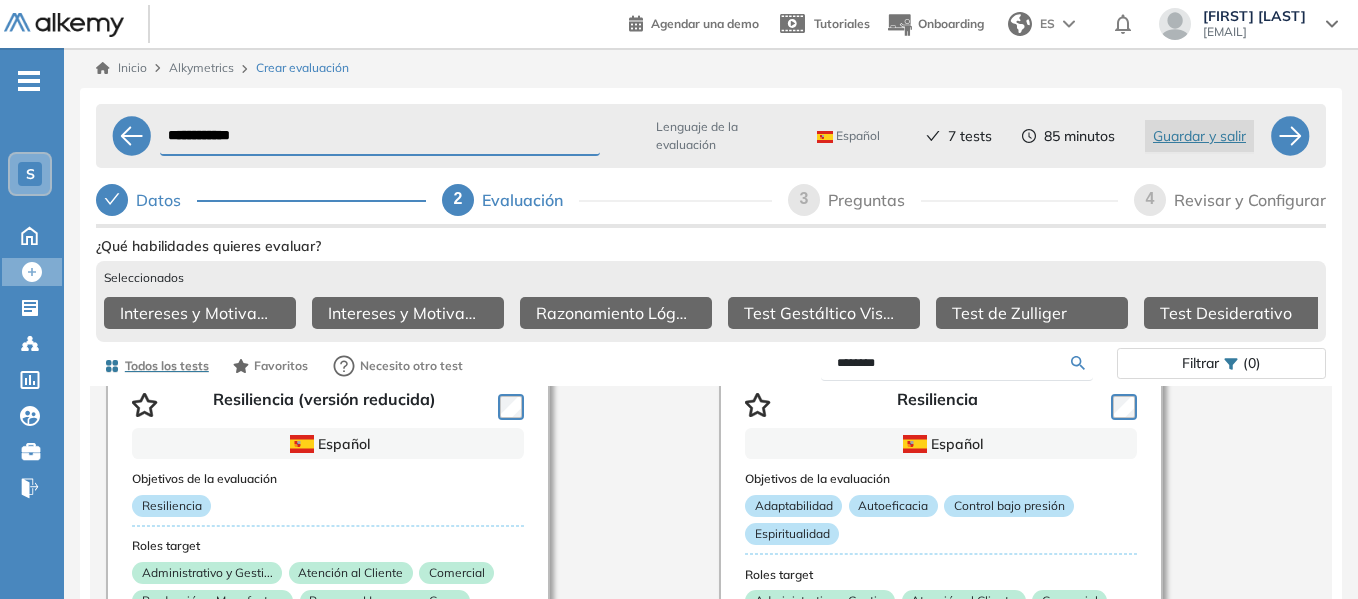 scroll, scrollTop: 100, scrollLeft: 0, axis: vertical 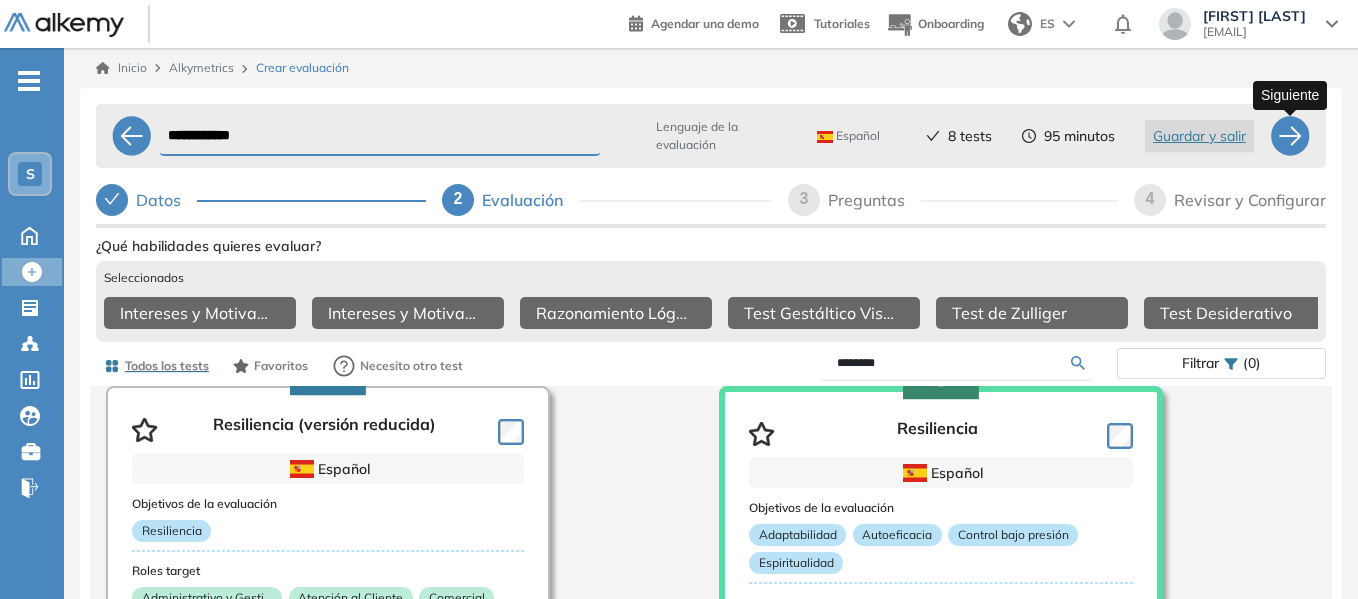 click at bounding box center [1290, 136] 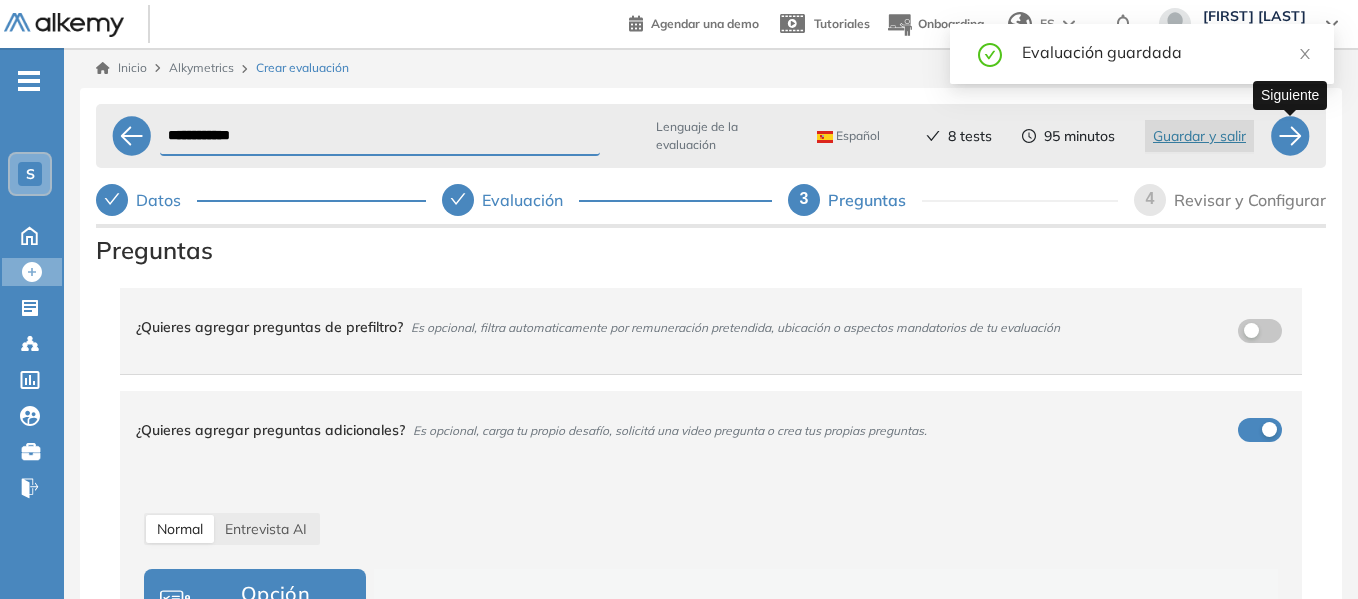 click at bounding box center [1290, 136] 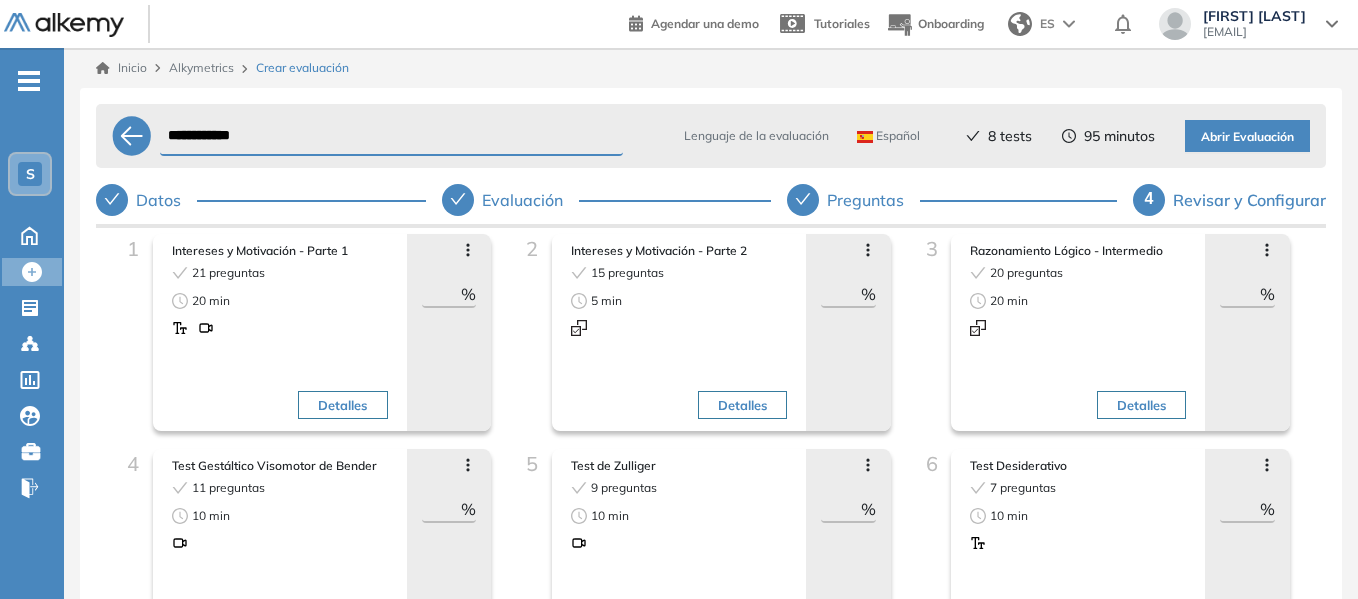 scroll, scrollTop: 0, scrollLeft: 0, axis: both 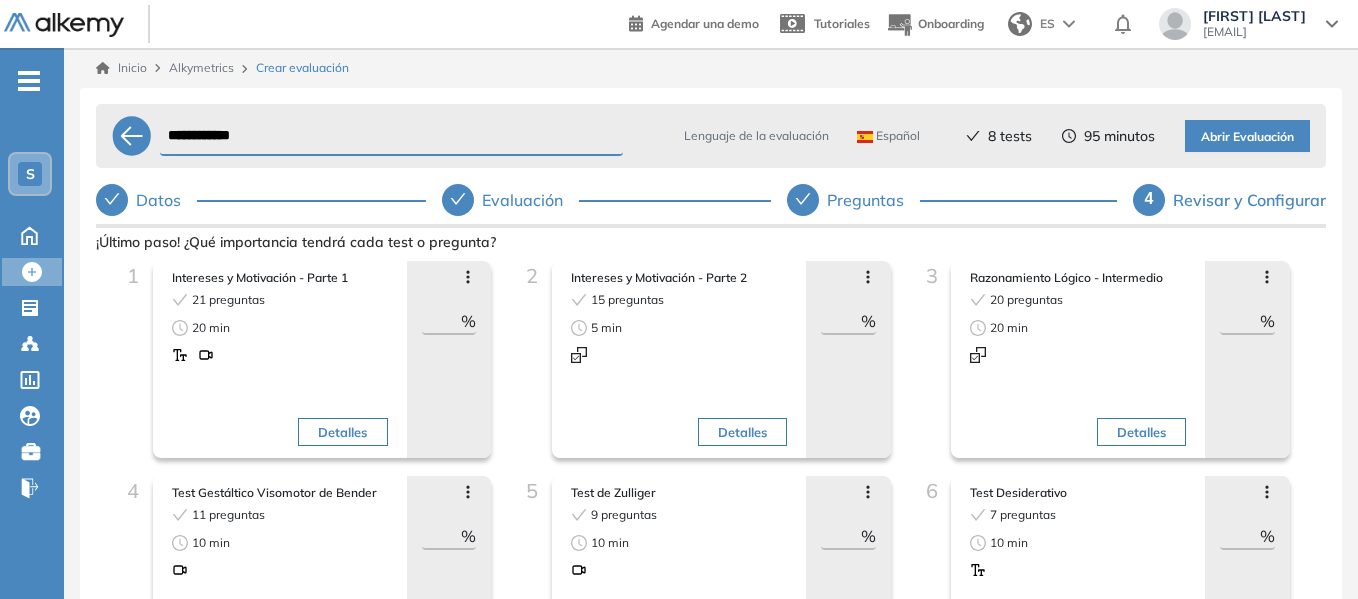 click on "Leticia Pavez" at bounding box center [1254, 16] 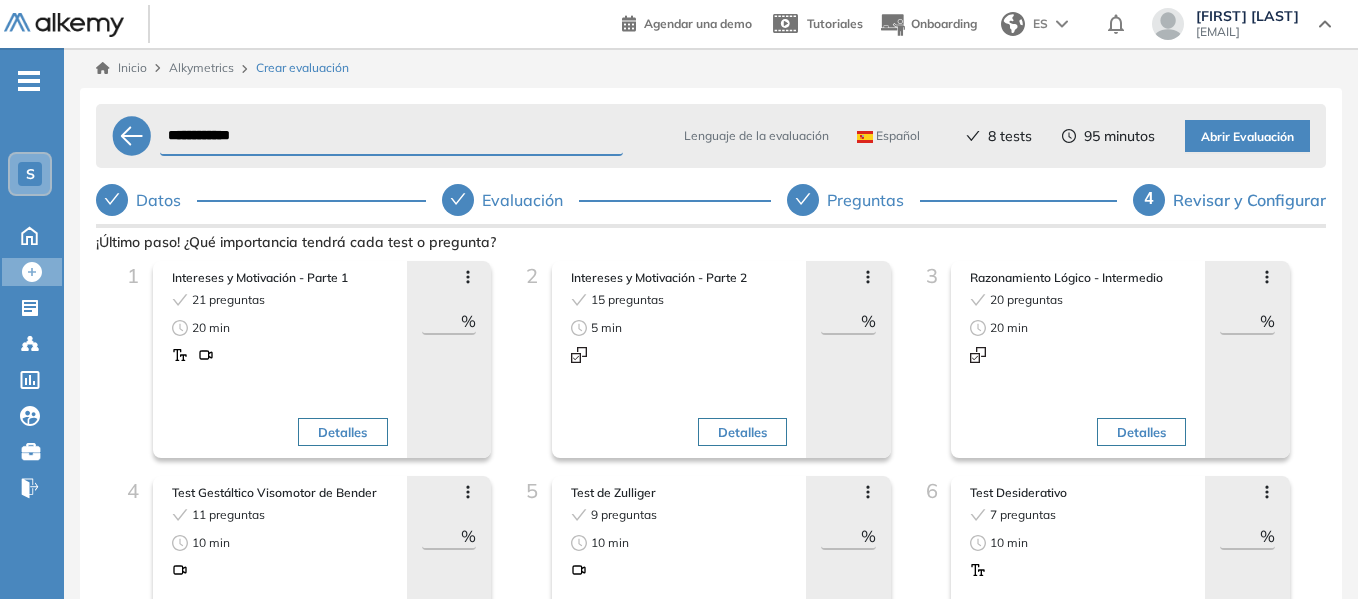 click on "¡Último paso! ¿Qué importancia tendrá cada test o pregunta?" at bounding box center [711, 242] 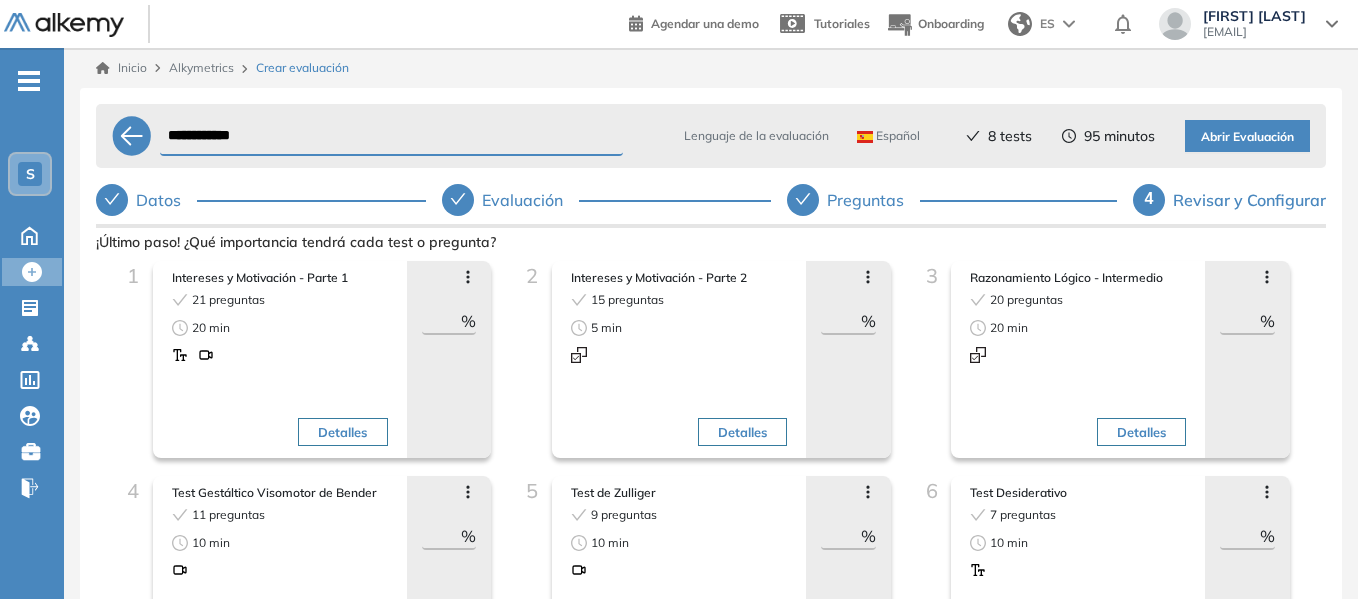 click on "- S Home Home Crear Evaluación Crear Evaluación Evaluaciones Evaluaciones Candidatos Candidatos Catálogo de tests Catálogo de tests Comunidad Alkemy Comunidad Alkemy Bolsa de trabajo Bolsa de trabajo Cerrar sesión Cerrar sesión" at bounding box center (32, 347) 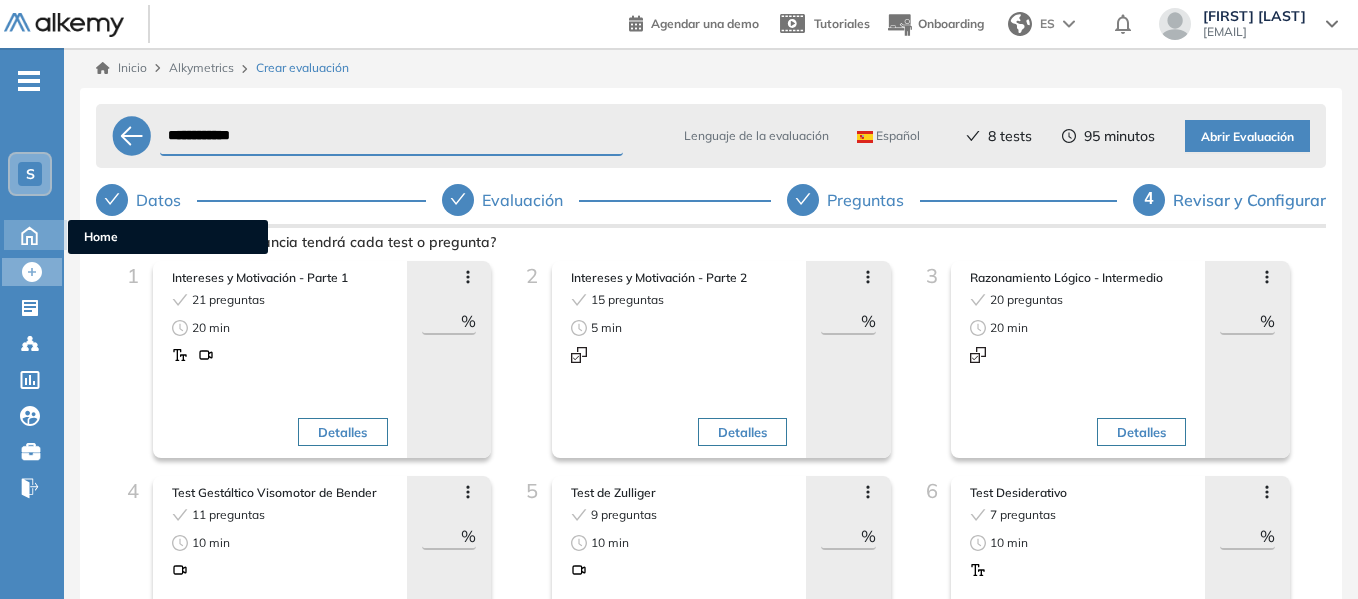 click on "Home Home" at bounding box center [35, 235] 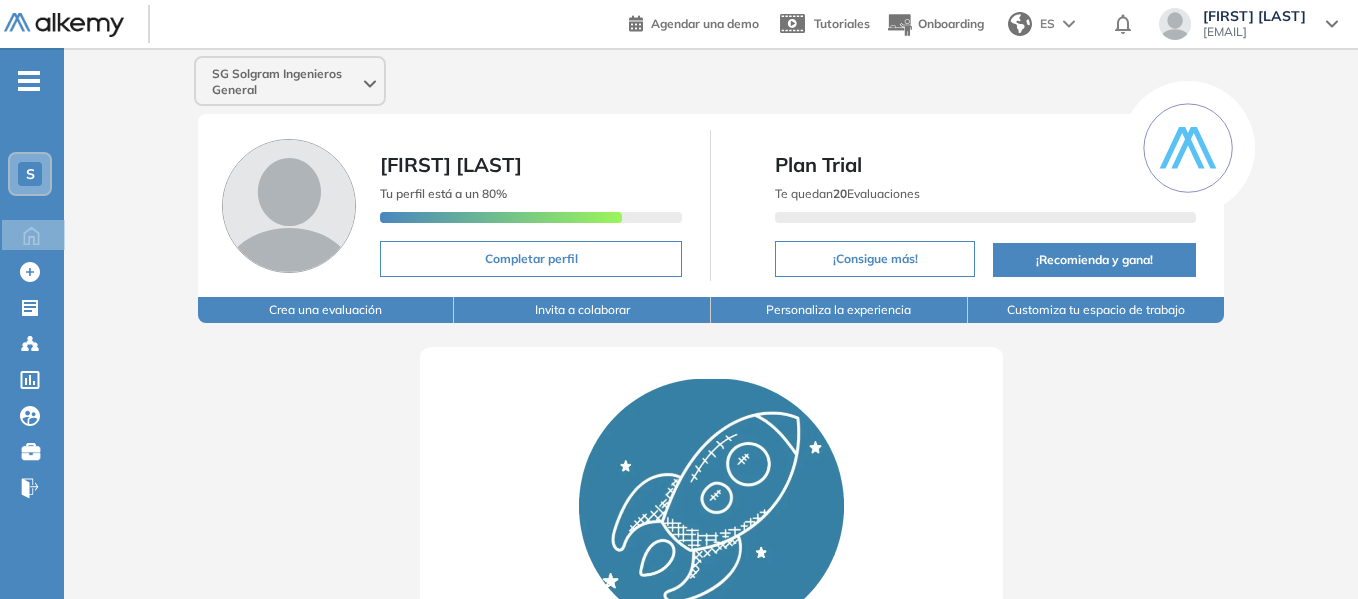 click on "leticia.pavez@solgramspa.com" at bounding box center (1254, 32) 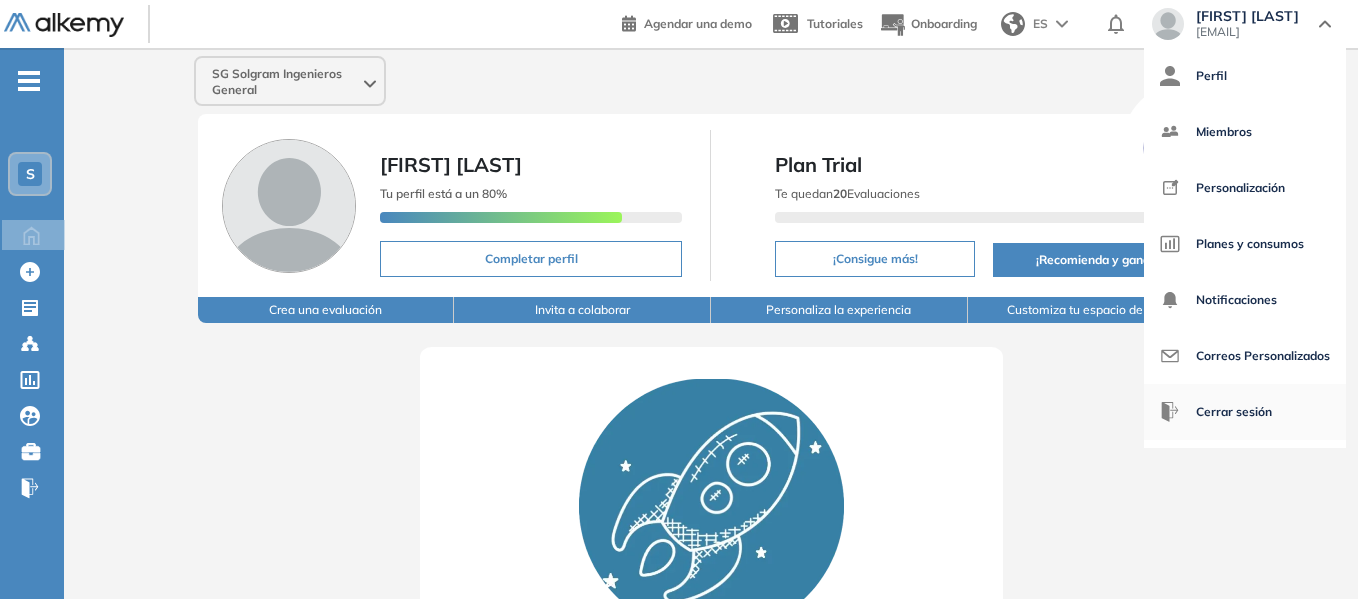 click on "Cerrar sesión" at bounding box center [1234, 412] 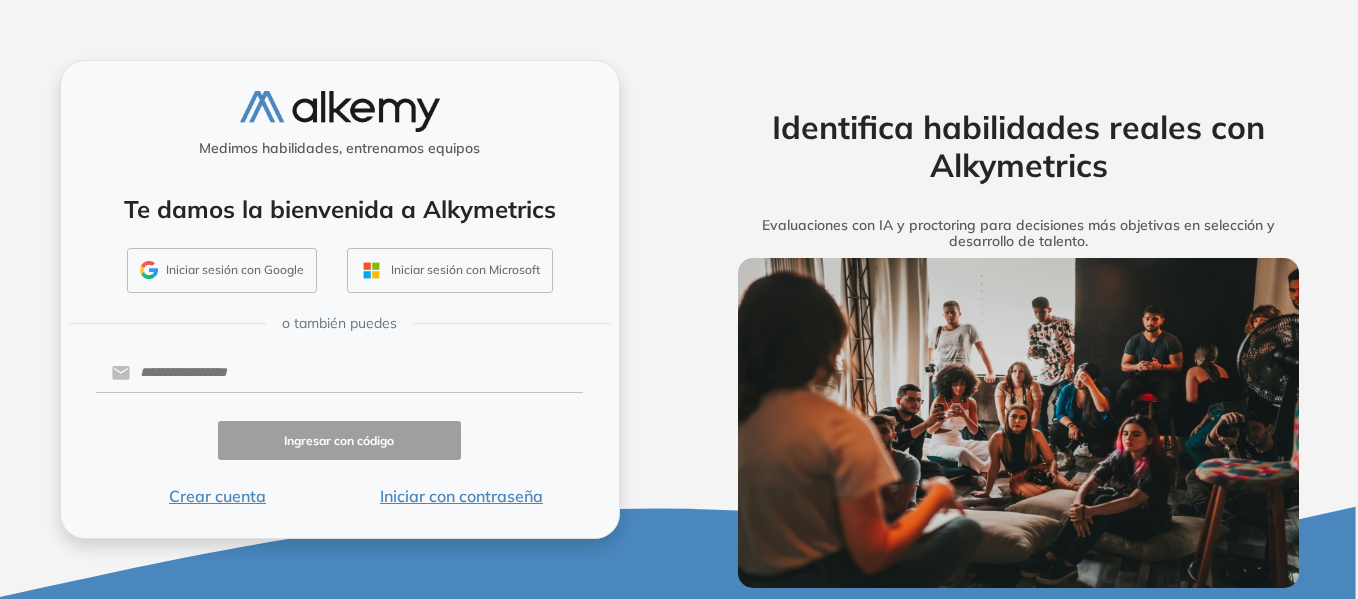 scroll, scrollTop: 0, scrollLeft: 0, axis: both 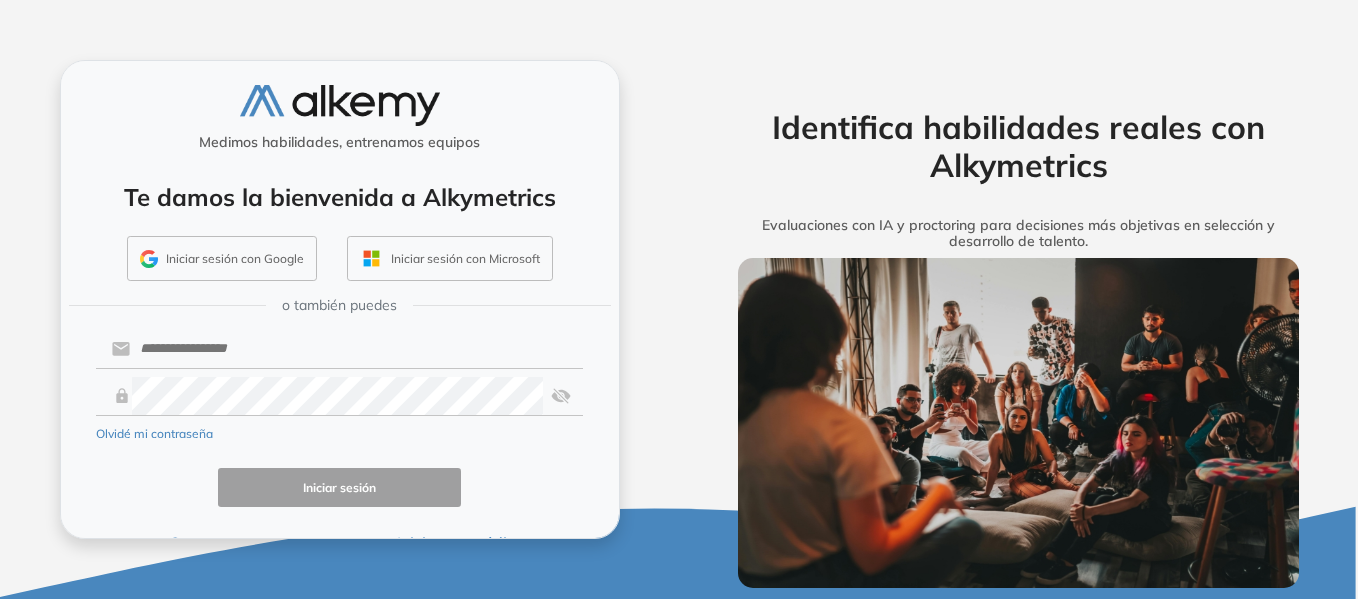 click on "Iniciar sesión con Google" at bounding box center [222, 259] 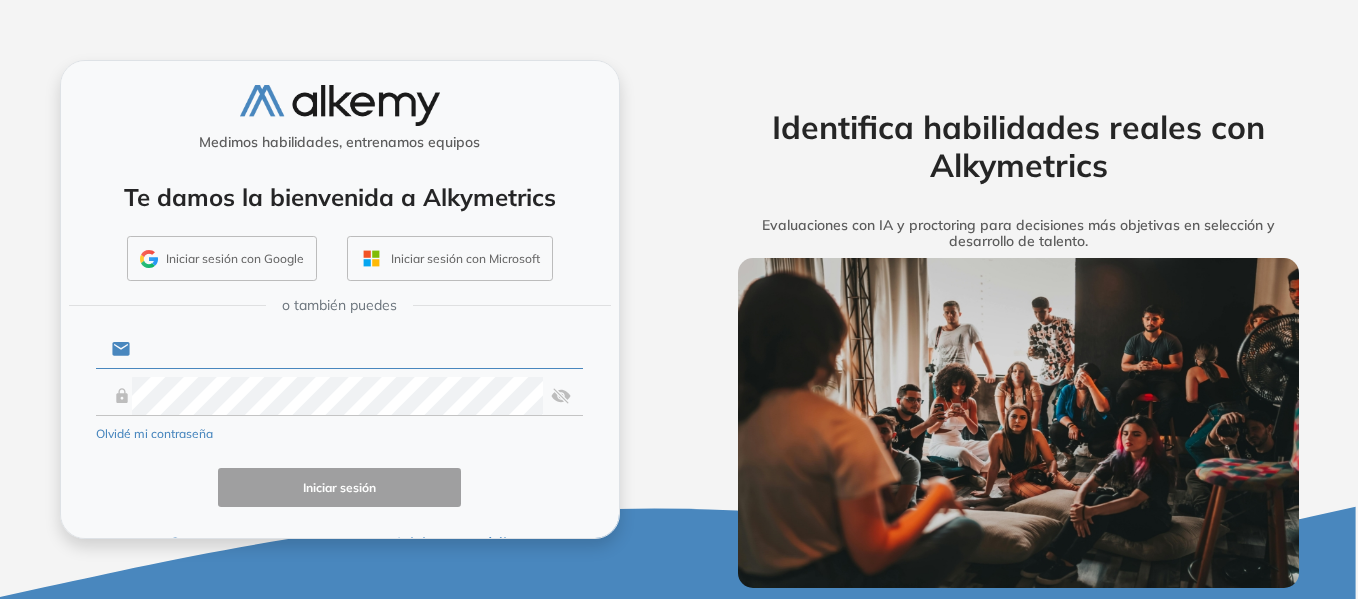 click at bounding box center [356, 349] 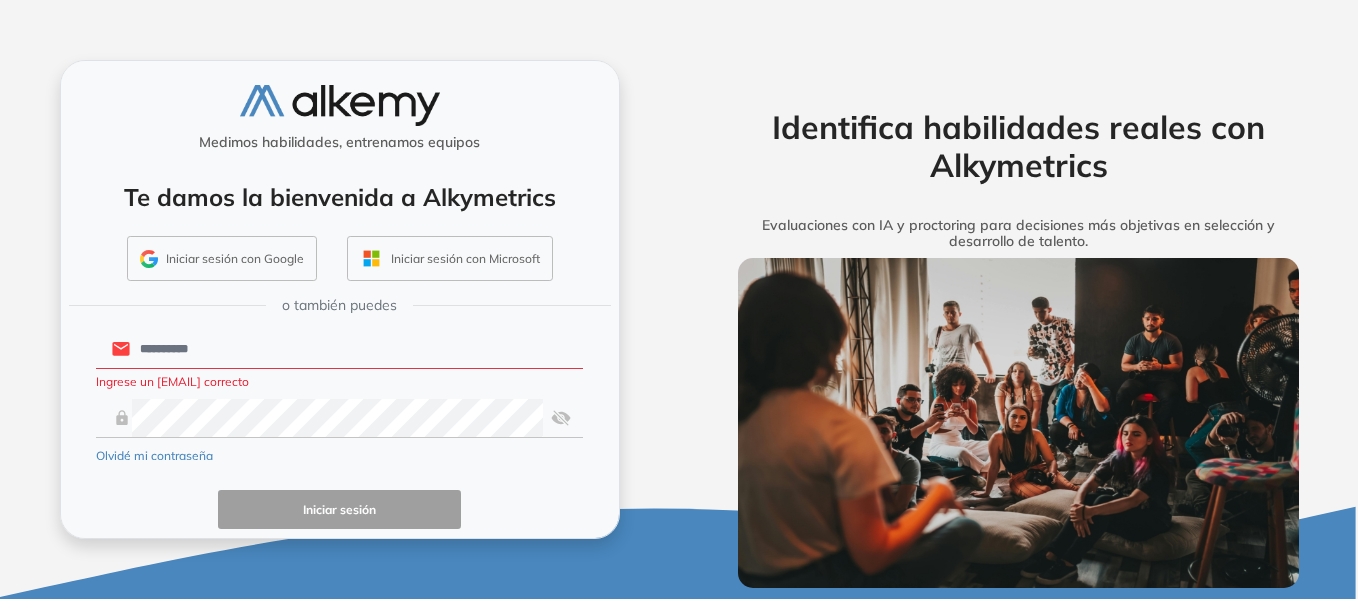 type on "**********" 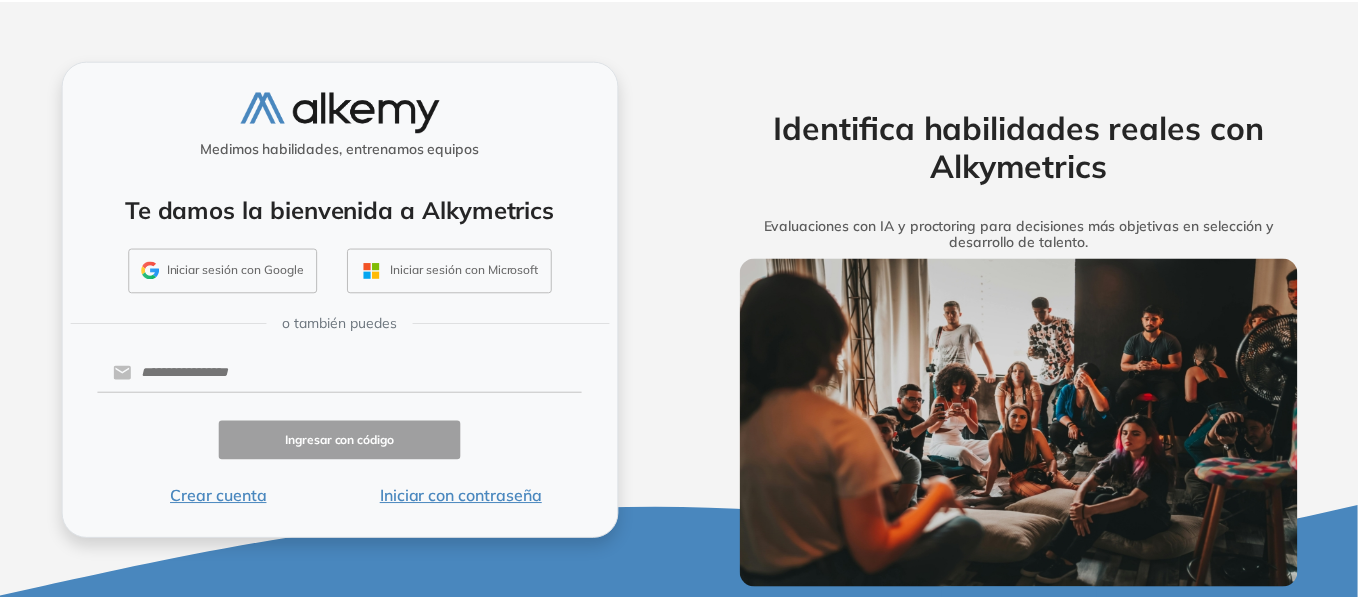 scroll, scrollTop: 0, scrollLeft: 0, axis: both 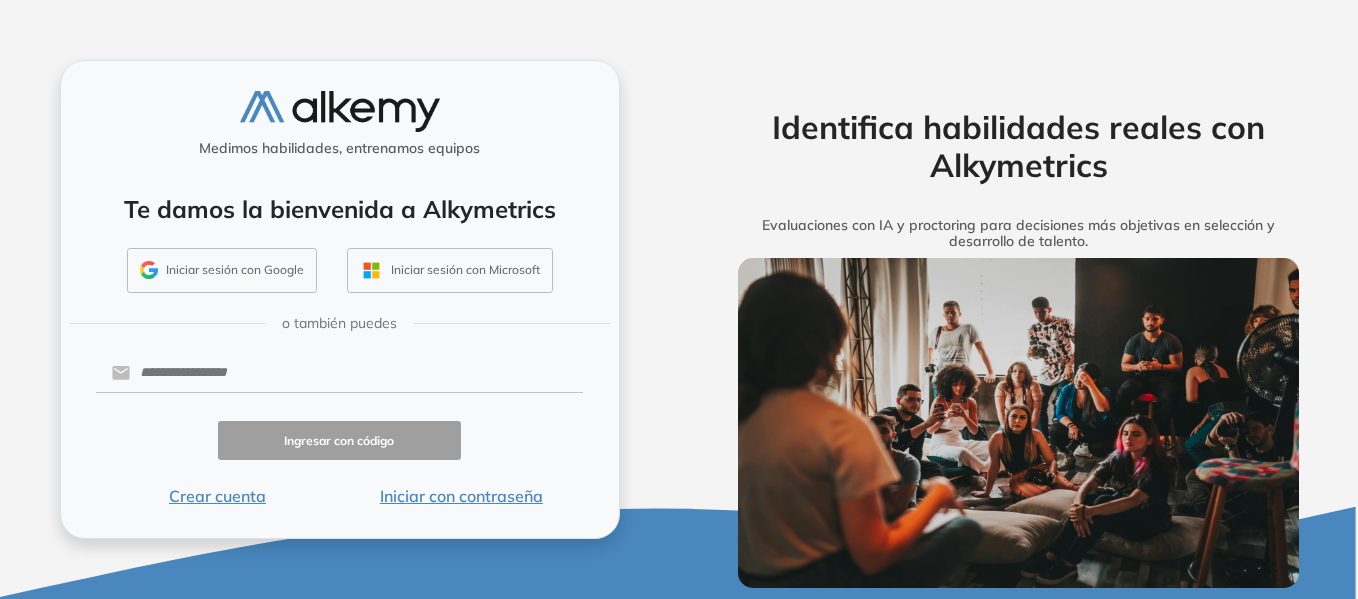 click on "Iniciar con contraseña" at bounding box center [461, 496] 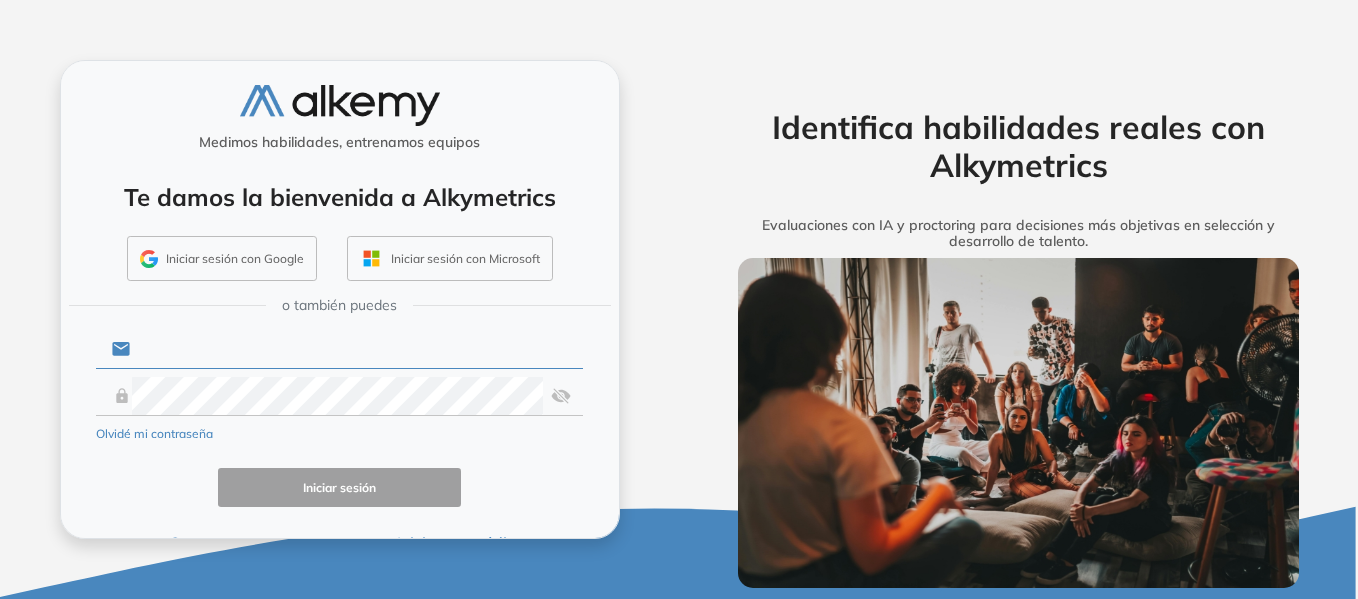 click at bounding box center (356, 349) 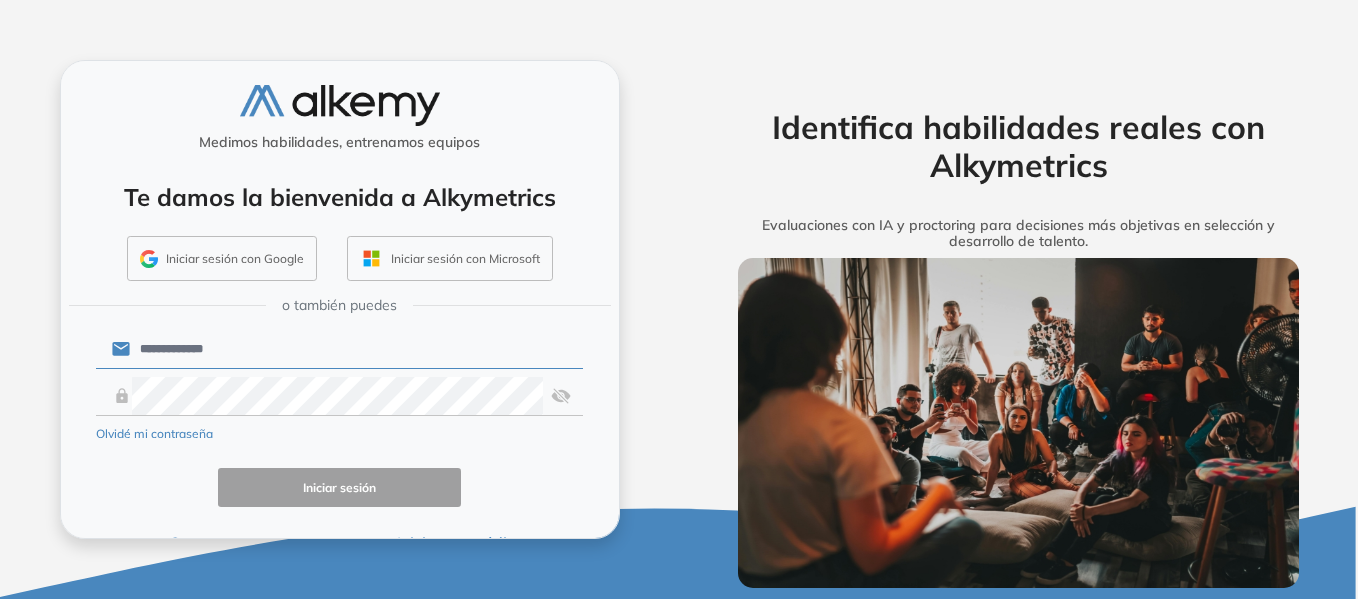 type on "**********" 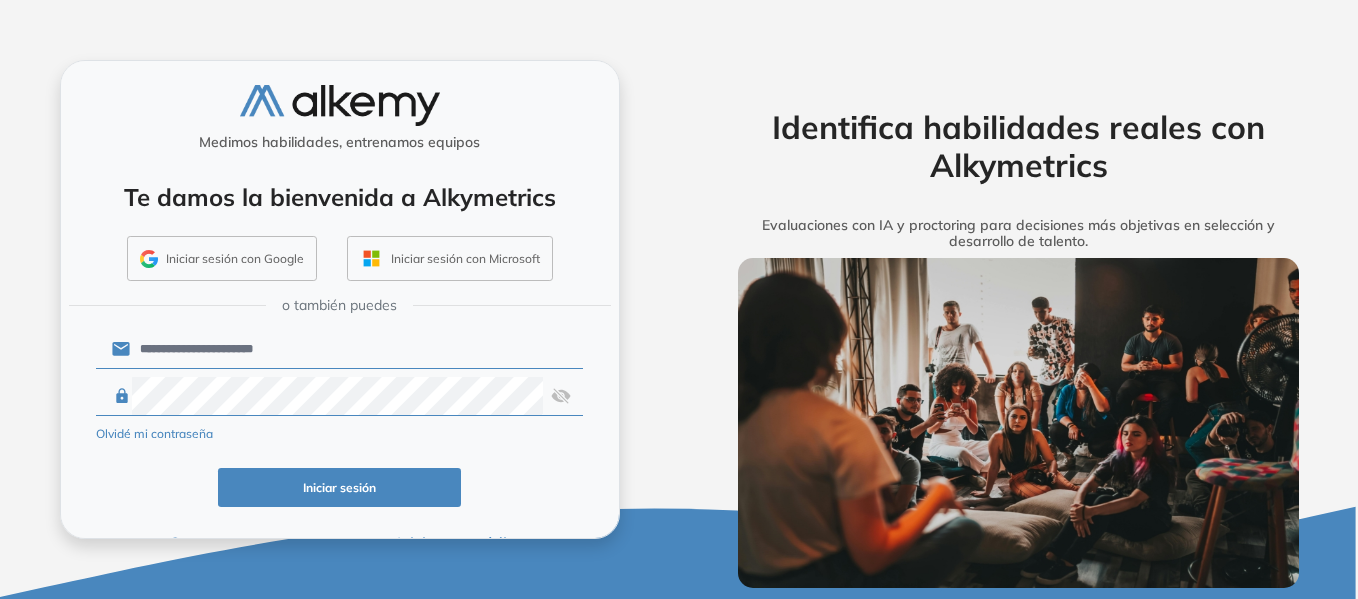click on "Iniciar sesión" at bounding box center [340, 487] 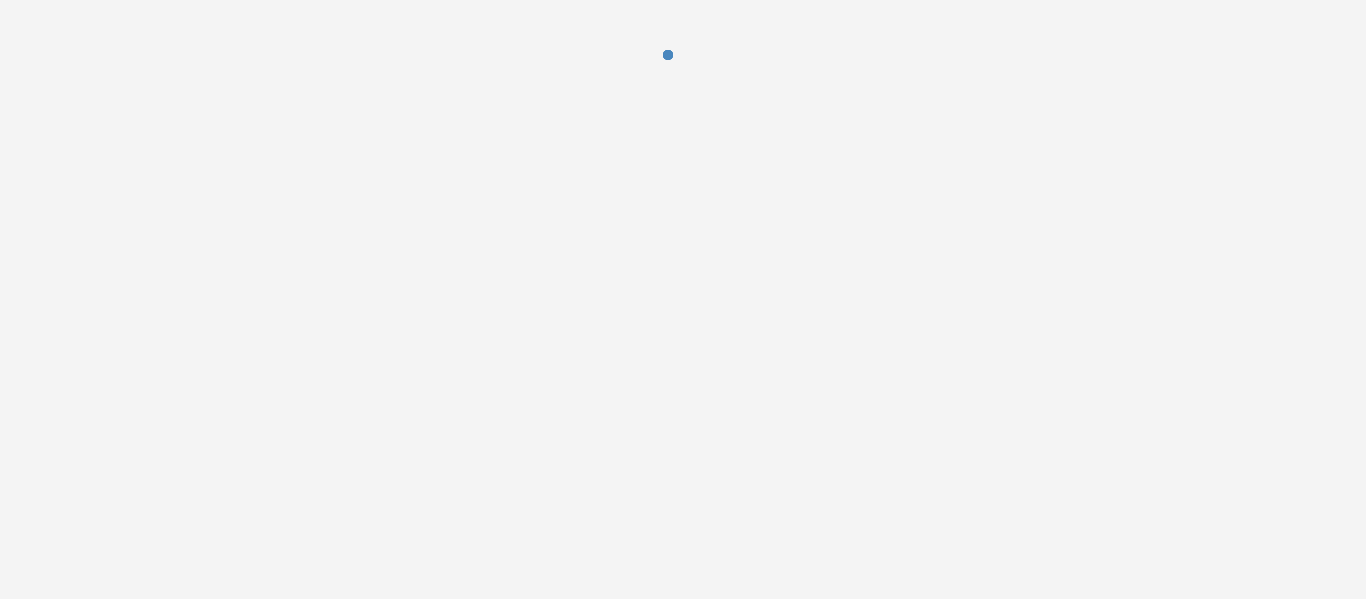 scroll, scrollTop: 0, scrollLeft: 0, axis: both 